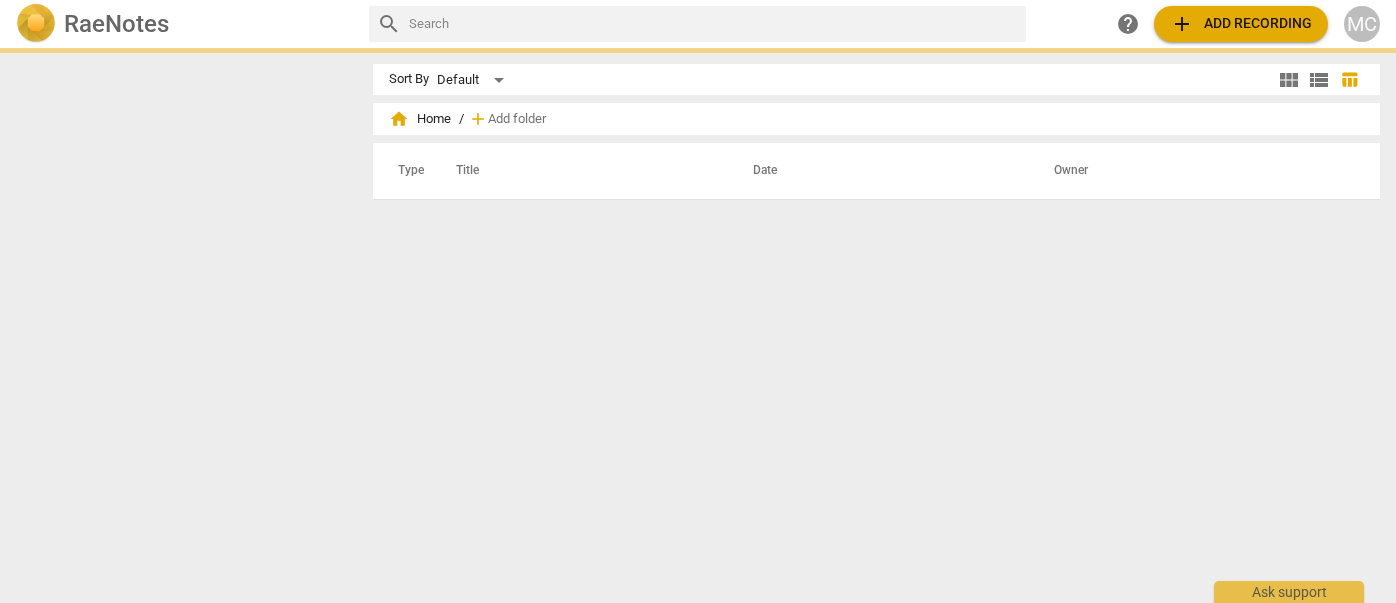 scroll, scrollTop: 0, scrollLeft: 0, axis: both 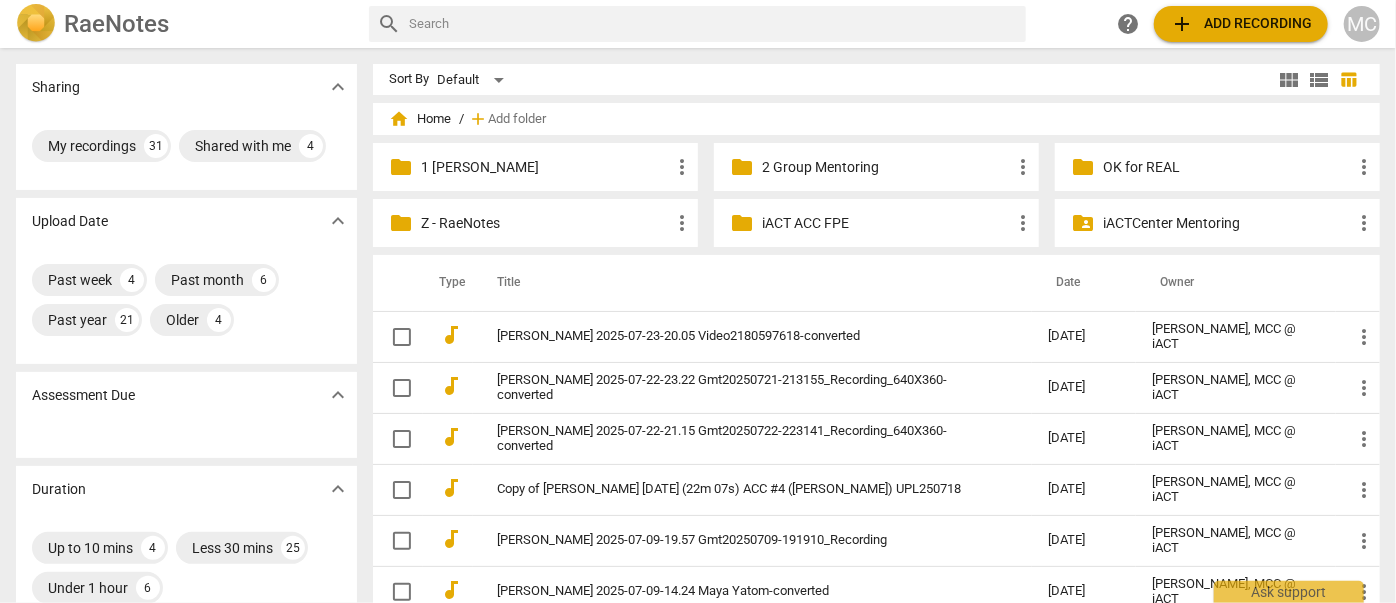 click on "Z - RaeNotes" at bounding box center (545, 223) 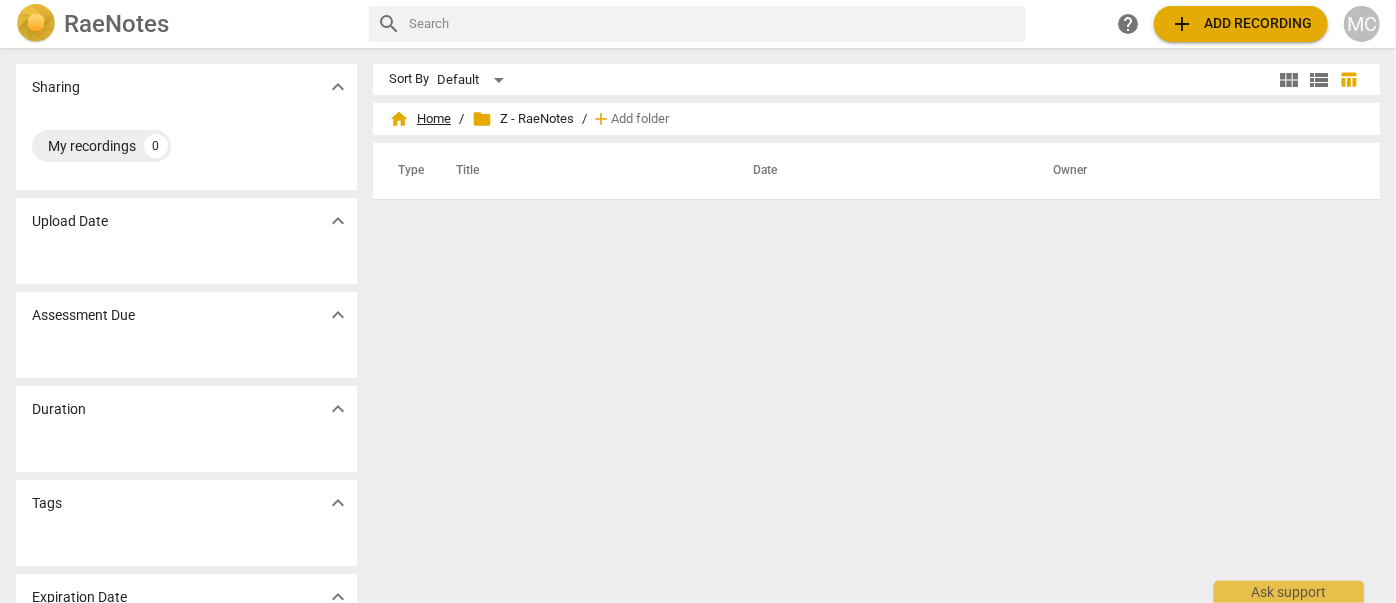 click on "home Home" at bounding box center (420, 119) 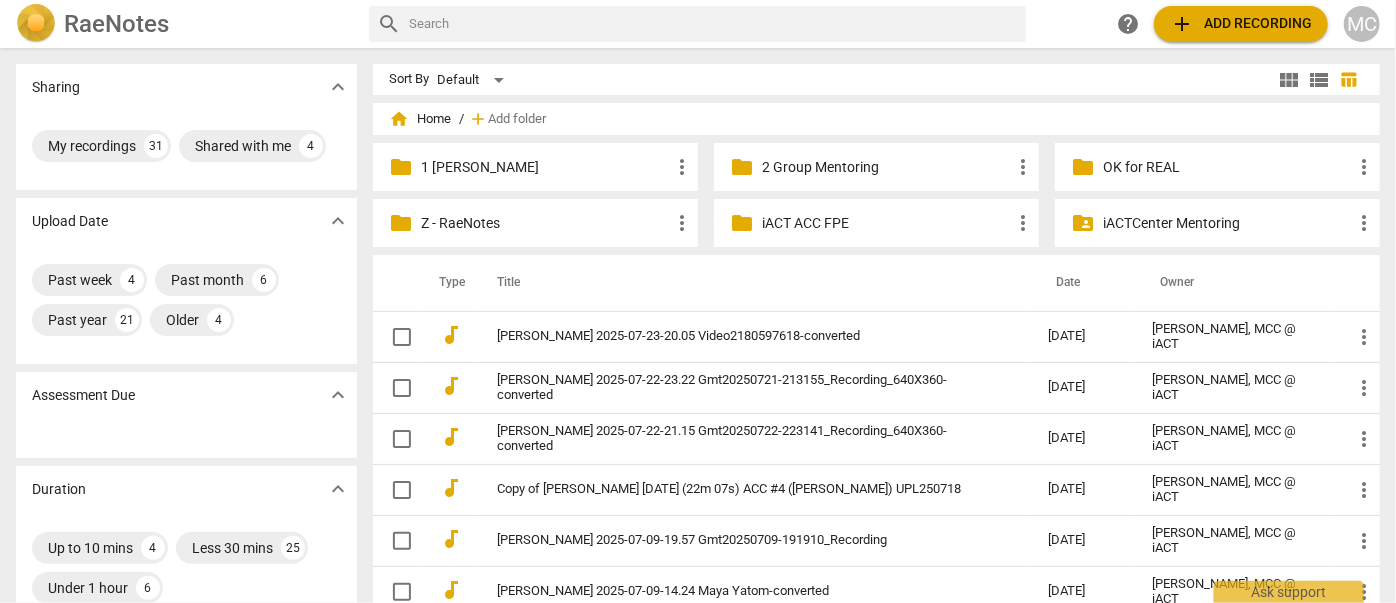 click on "1 [PERSON_NAME]" at bounding box center (545, 167) 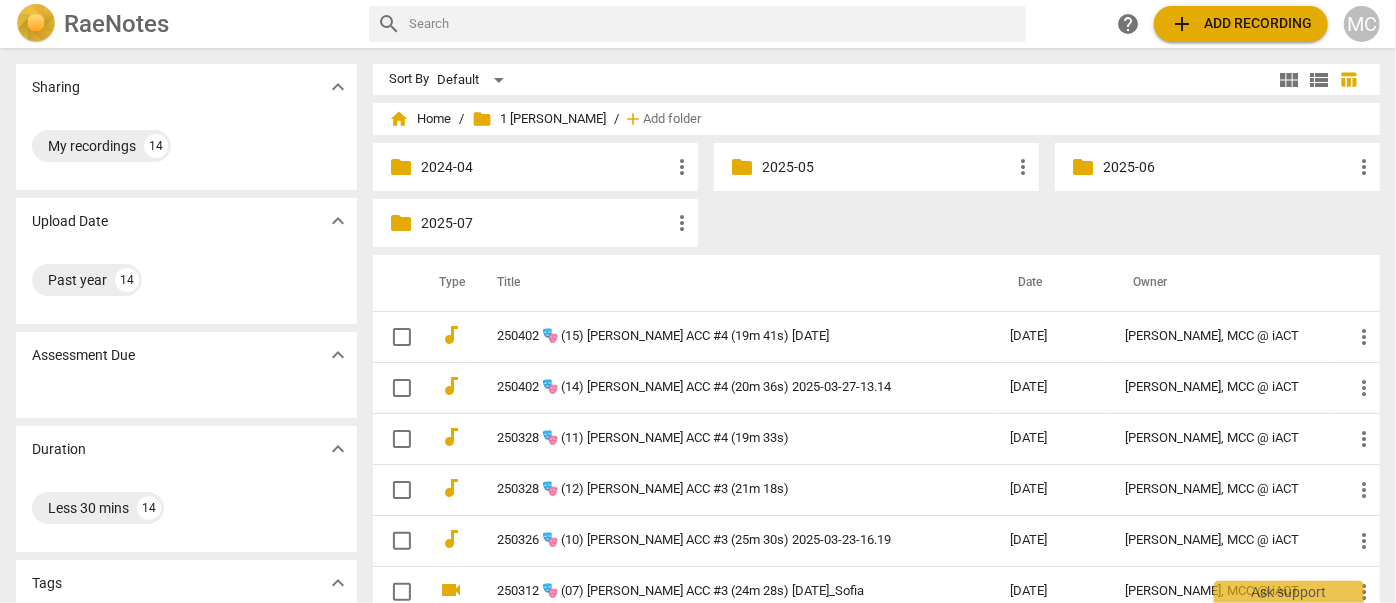 click on "2025-07" at bounding box center (545, 223) 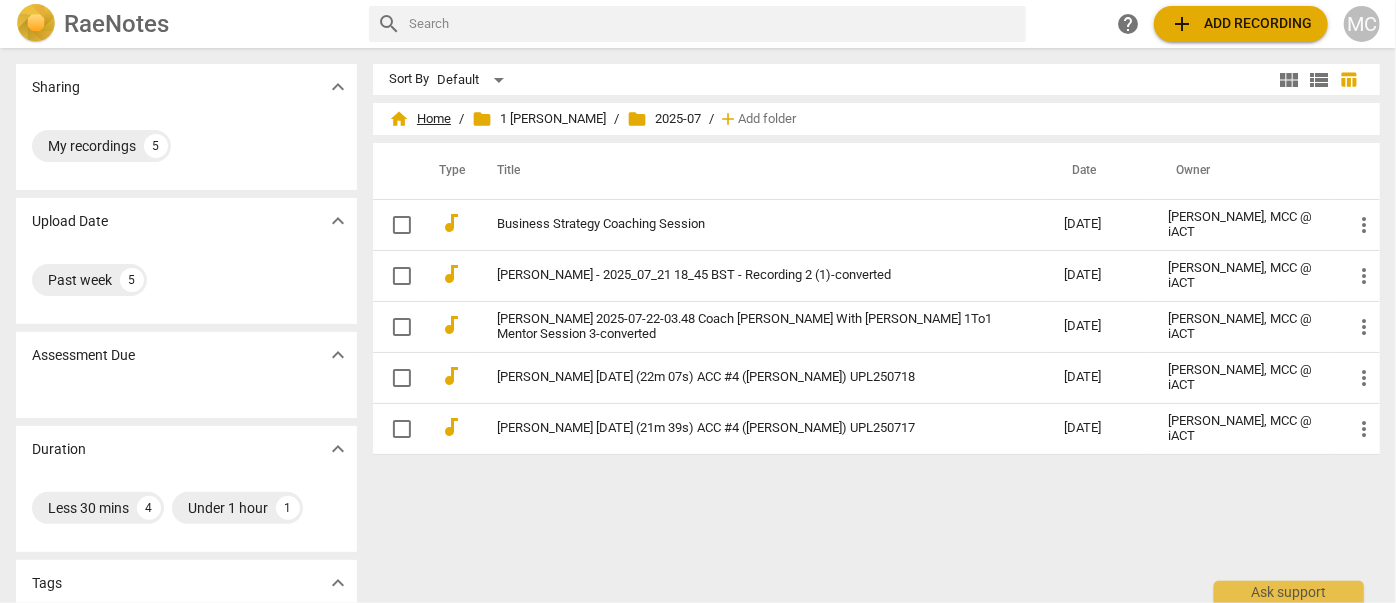click on "home Home" at bounding box center [420, 119] 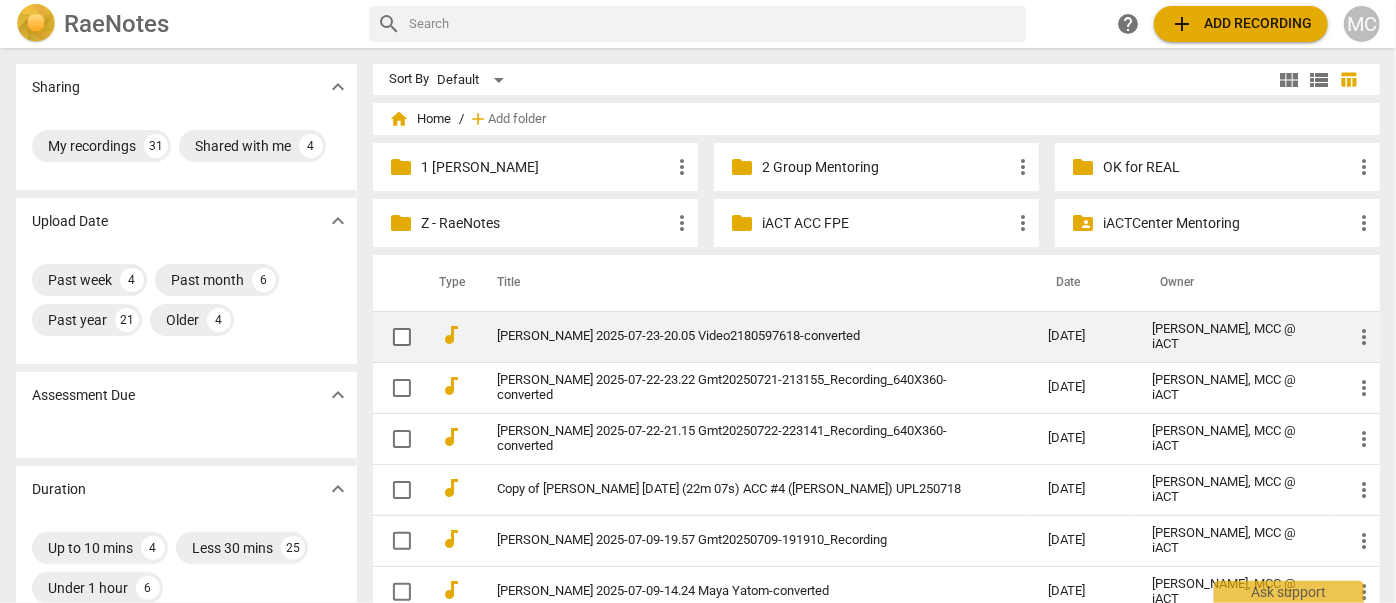 scroll, scrollTop: 90, scrollLeft: 0, axis: vertical 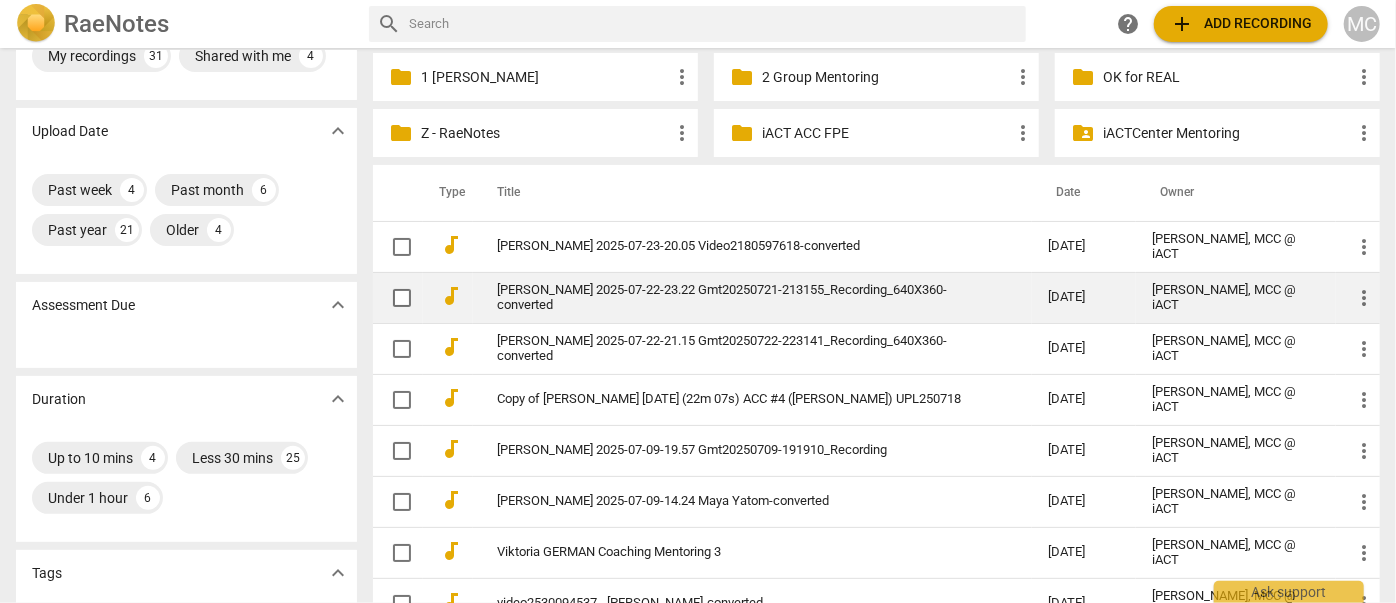 click on "[PERSON_NAME] 2025-07-22-23.22 Gmt20250721-213155_Recording_640X360-converted" at bounding box center (736, 298) 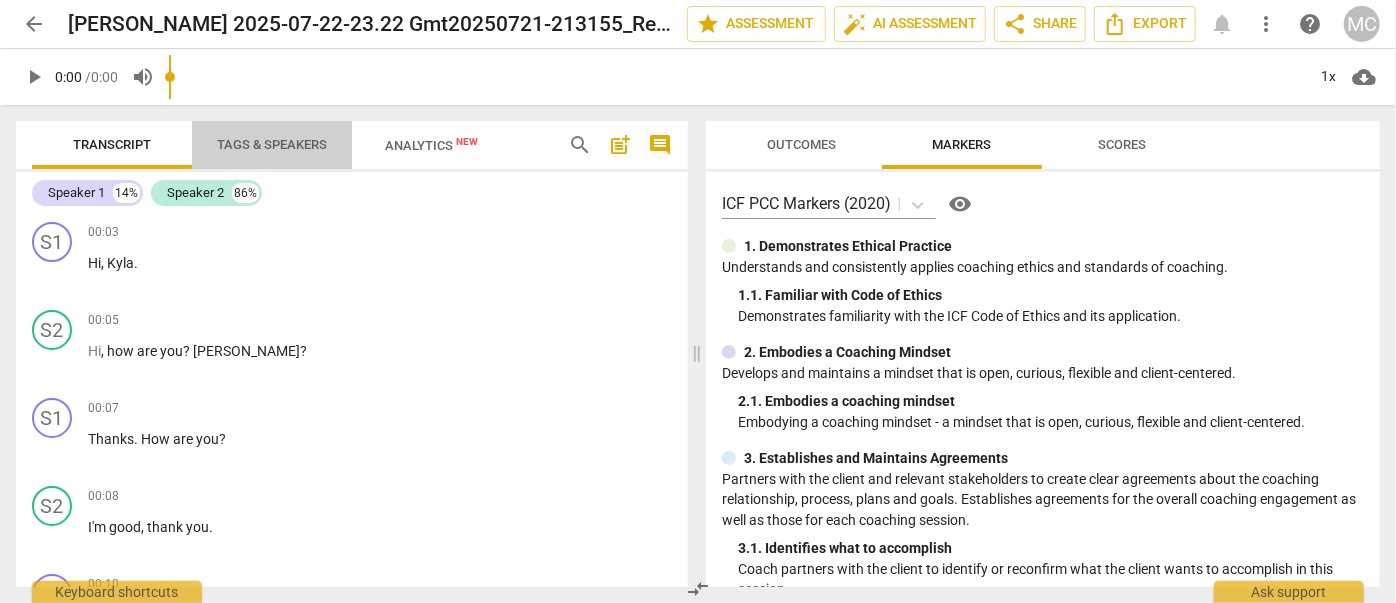 click on "Tags & Speakers" at bounding box center [272, 144] 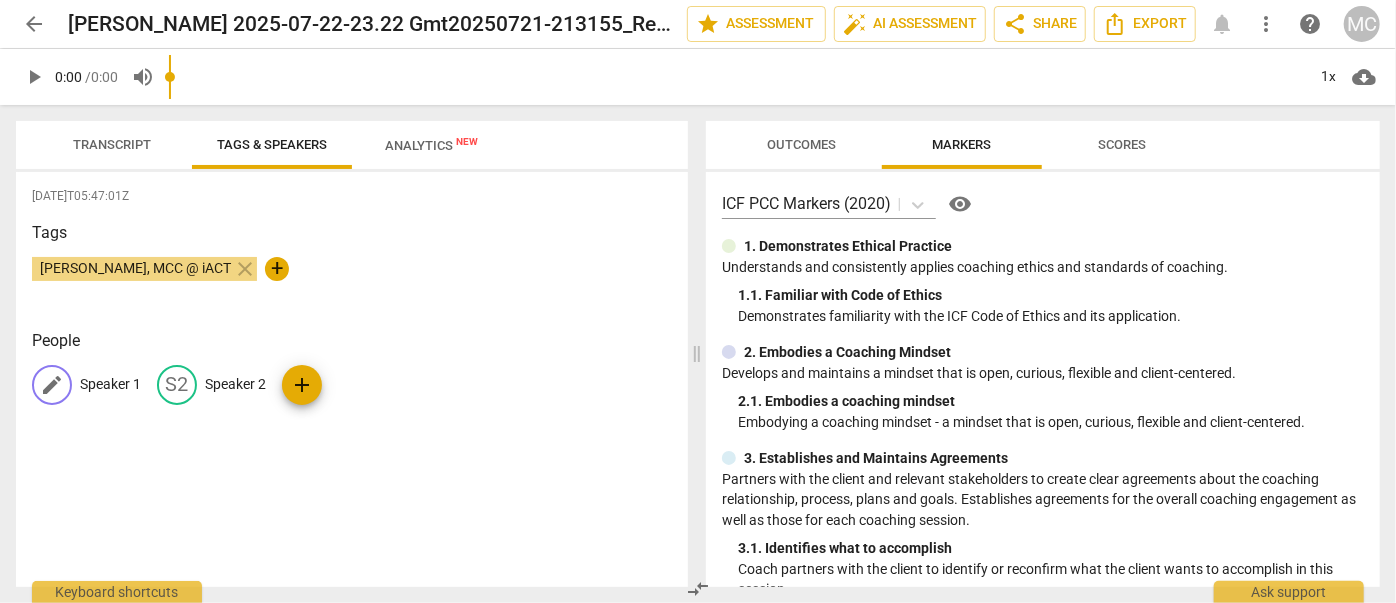 click on "Speaker 1" at bounding box center [110, 384] 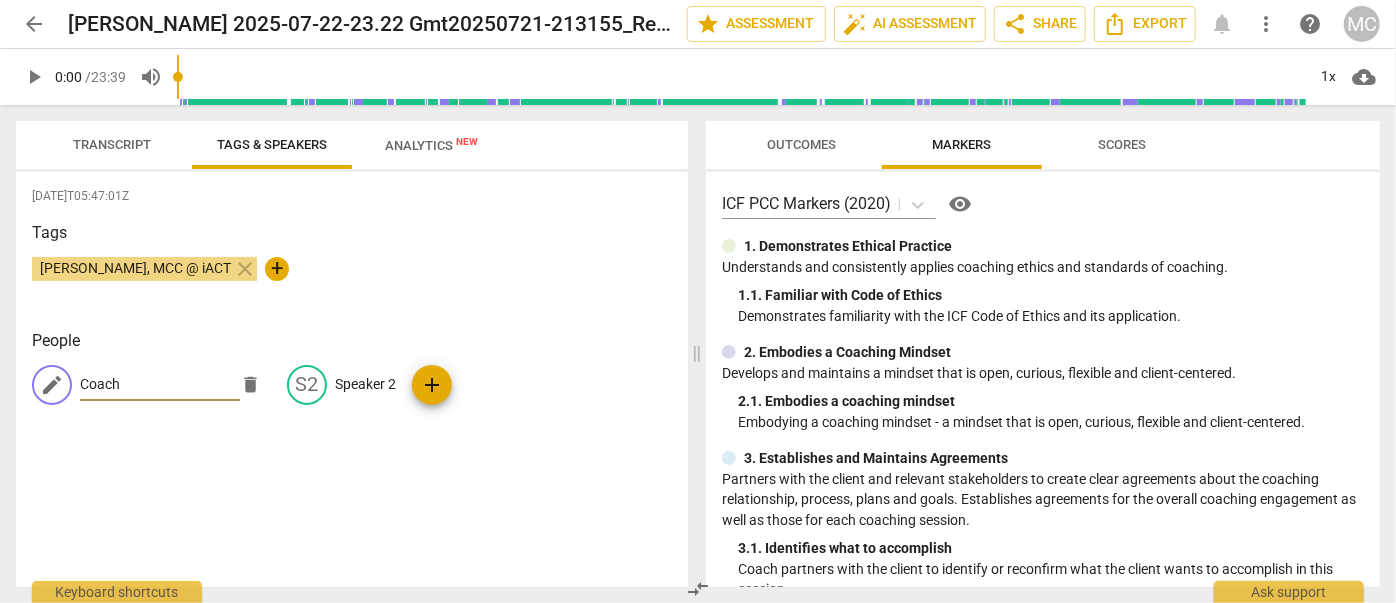 type on "Coach" 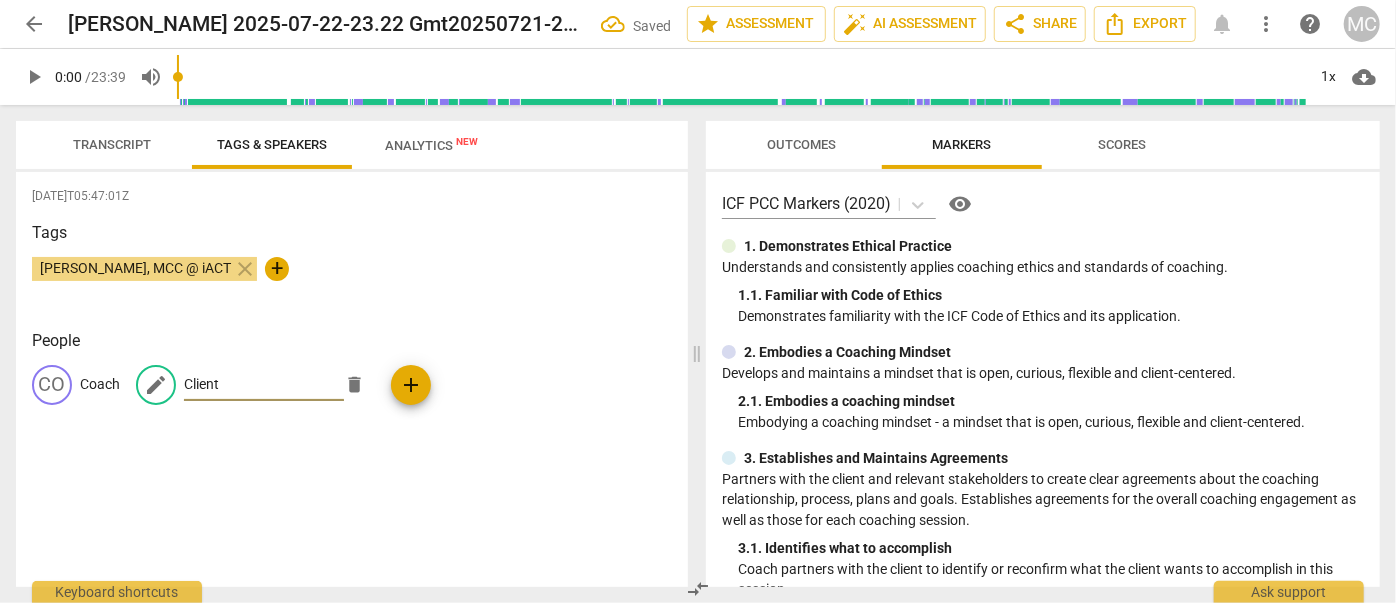type on "Client" 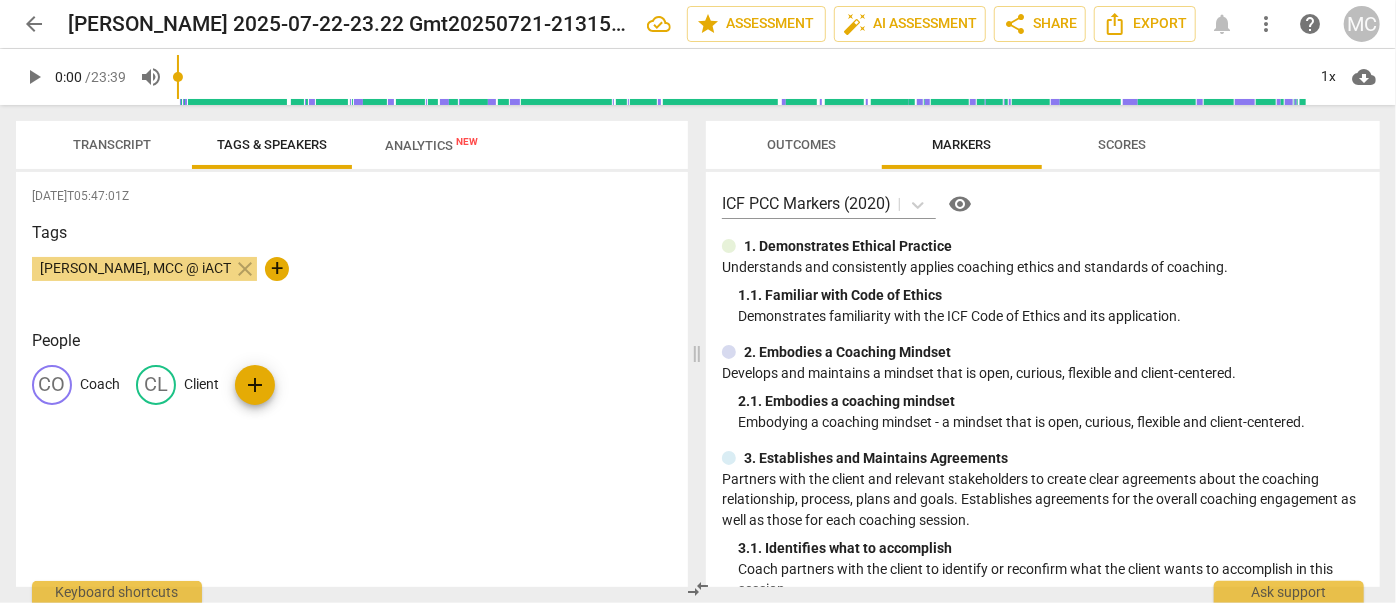 click on "Transcript" at bounding box center (112, 144) 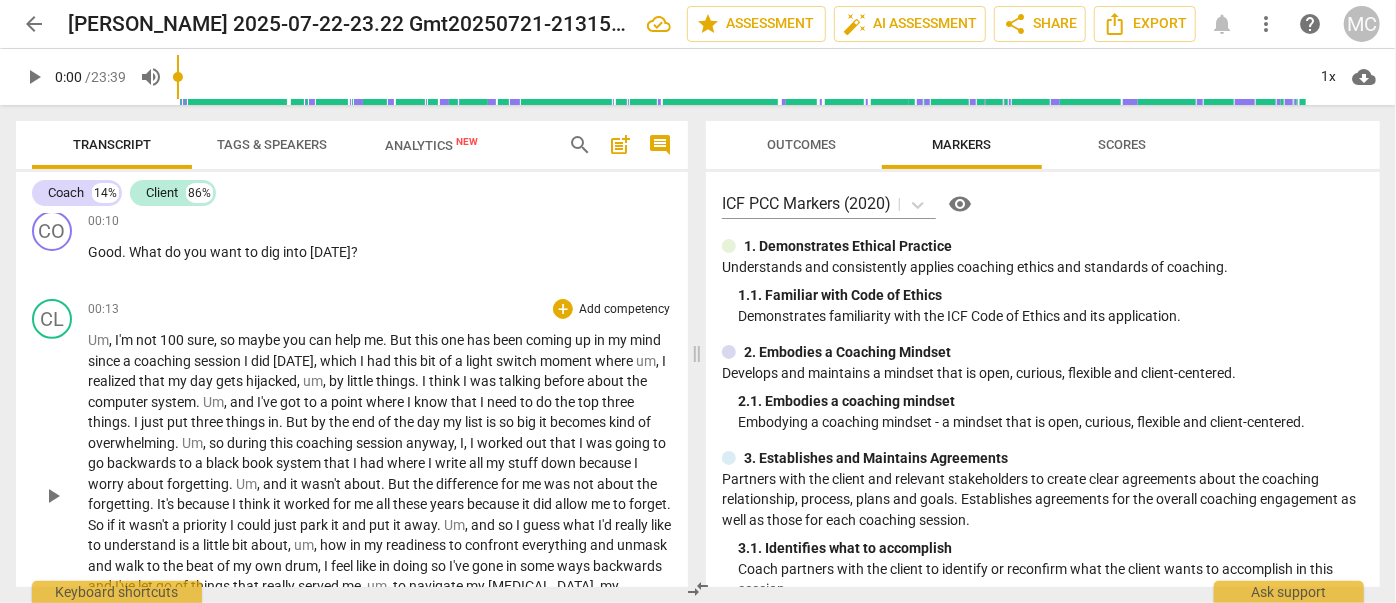 scroll, scrollTop: 727, scrollLeft: 0, axis: vertical 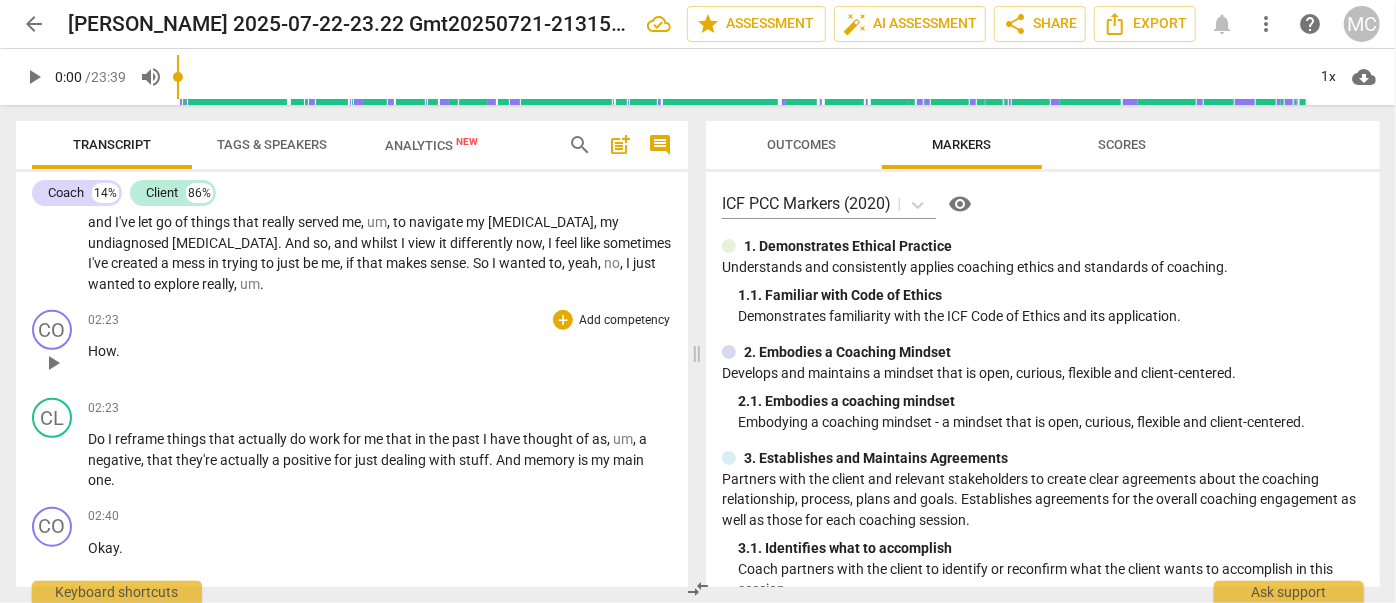 click on "How" at bounding box center (102, 351) 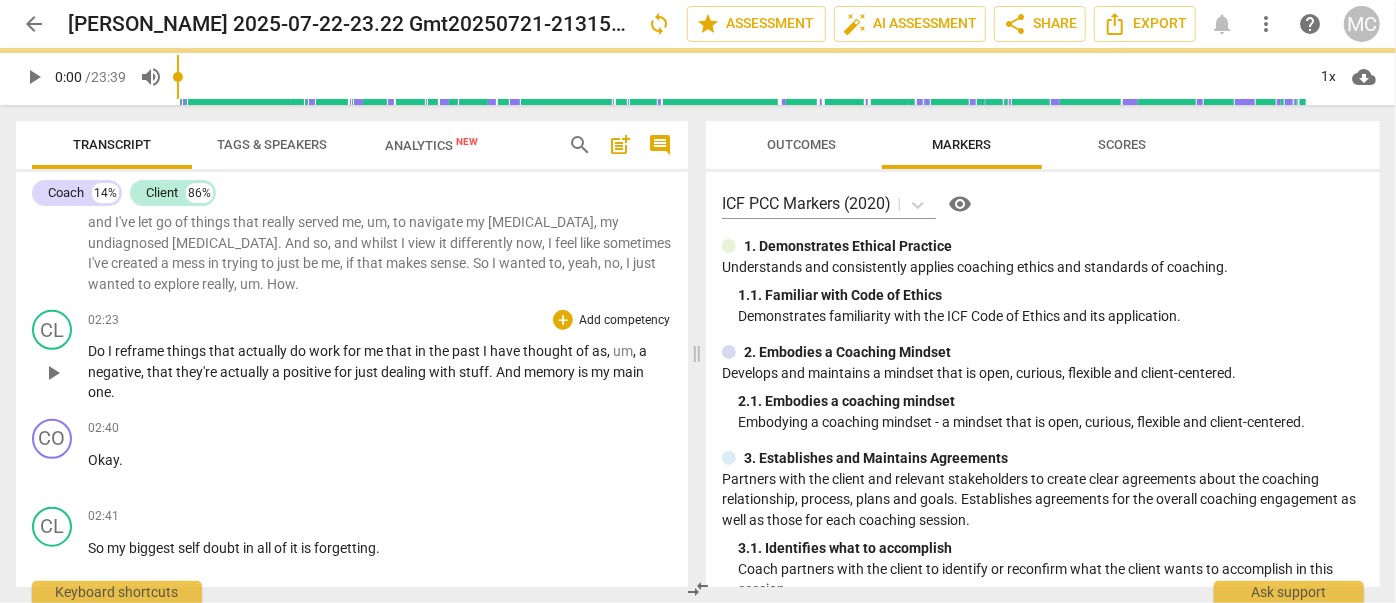 scroll, scrollTop: 640, scrollLeft: 0, axis: vertical 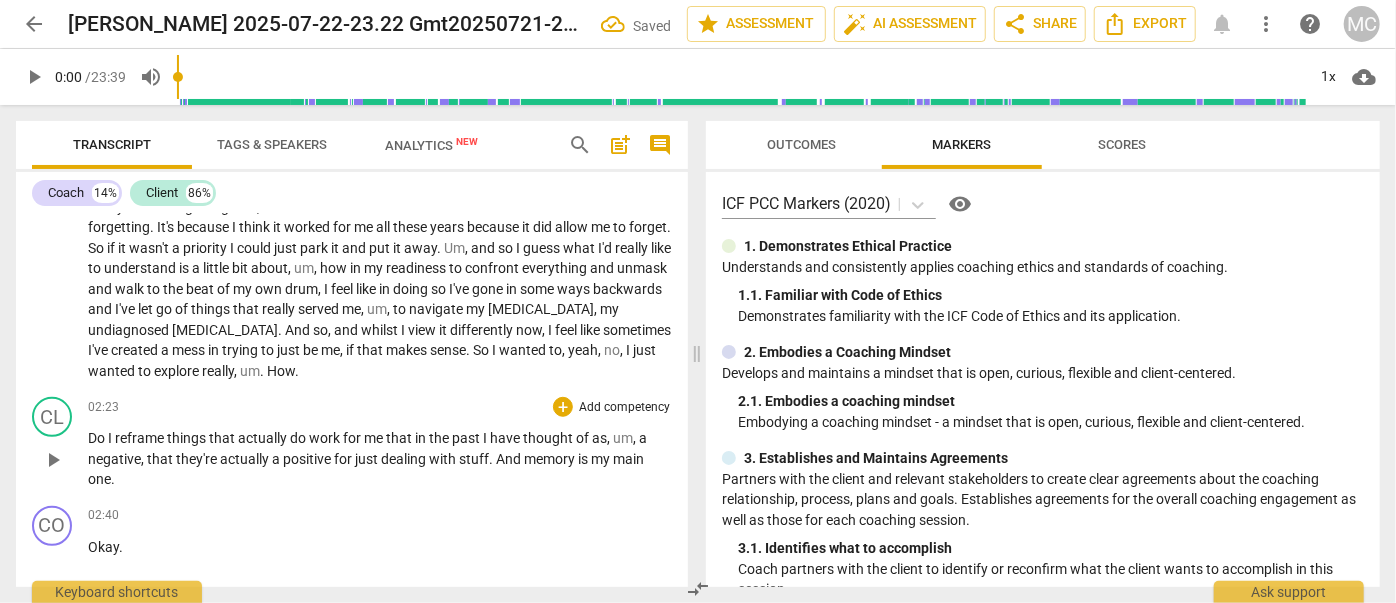 click on "Do" at bounding box center (98, 438) 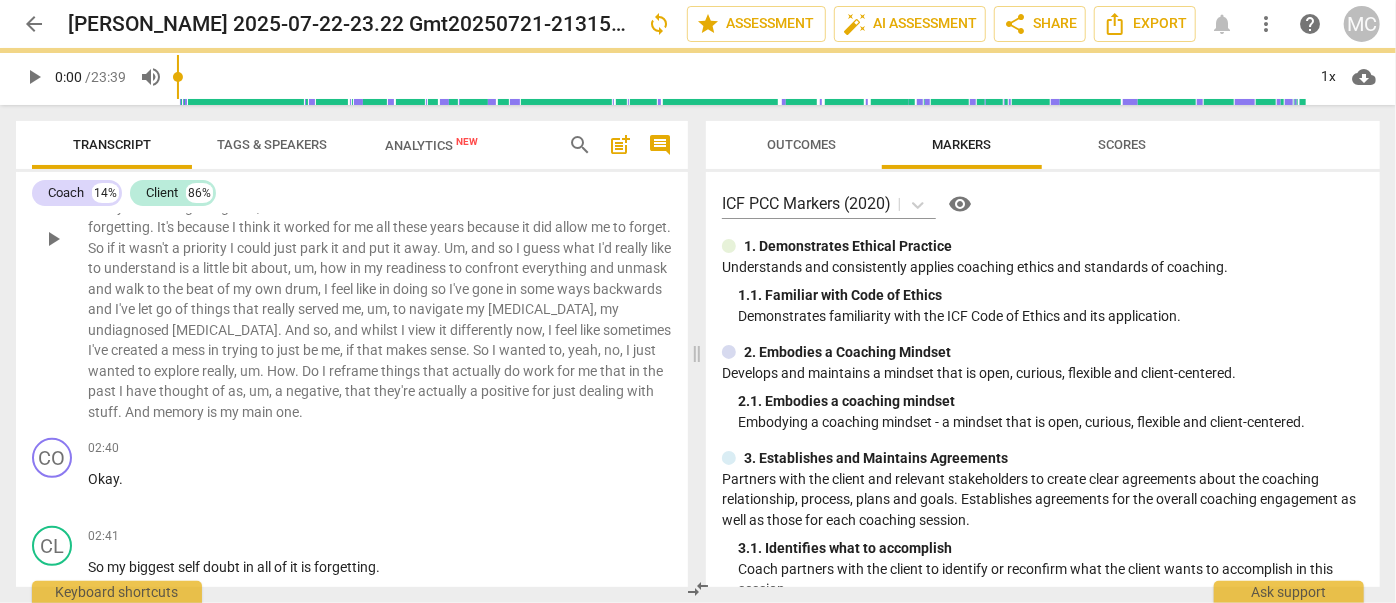 scroll, scrollTop: 573, scrollLeft: 0, axis: vertical 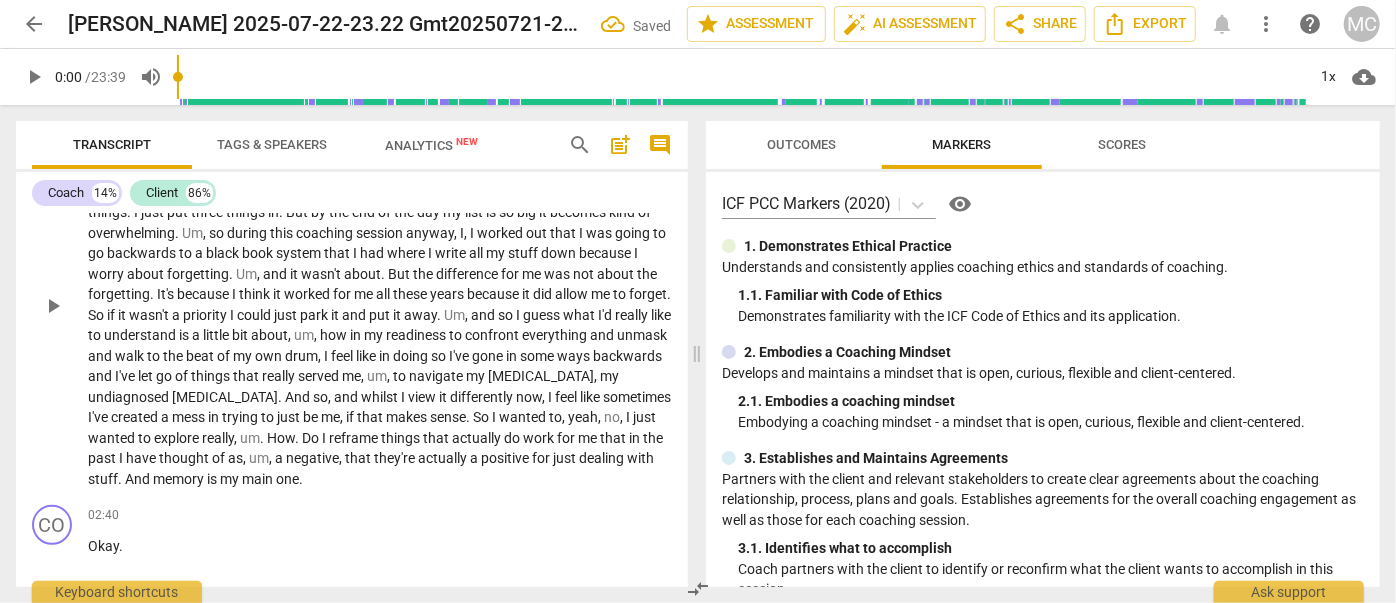 click on "Do" at bounding box center (312, 438) 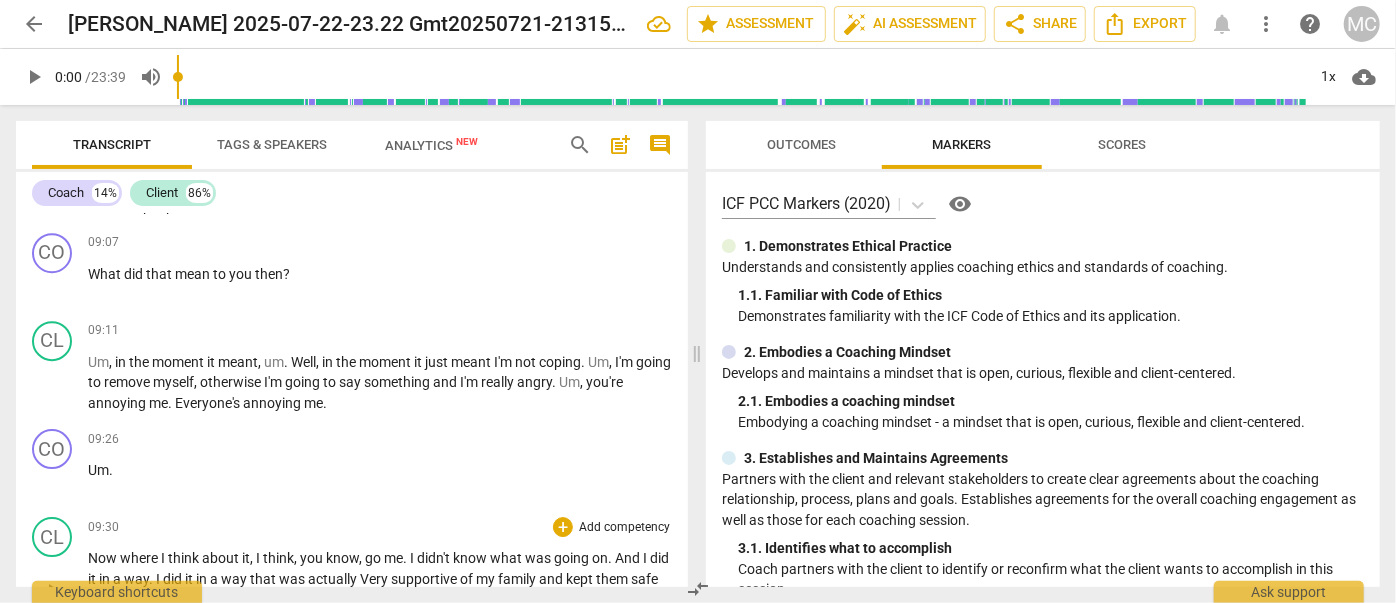 scroll, scrollTop: 3300, scrollLeft: 0, axis: vertical 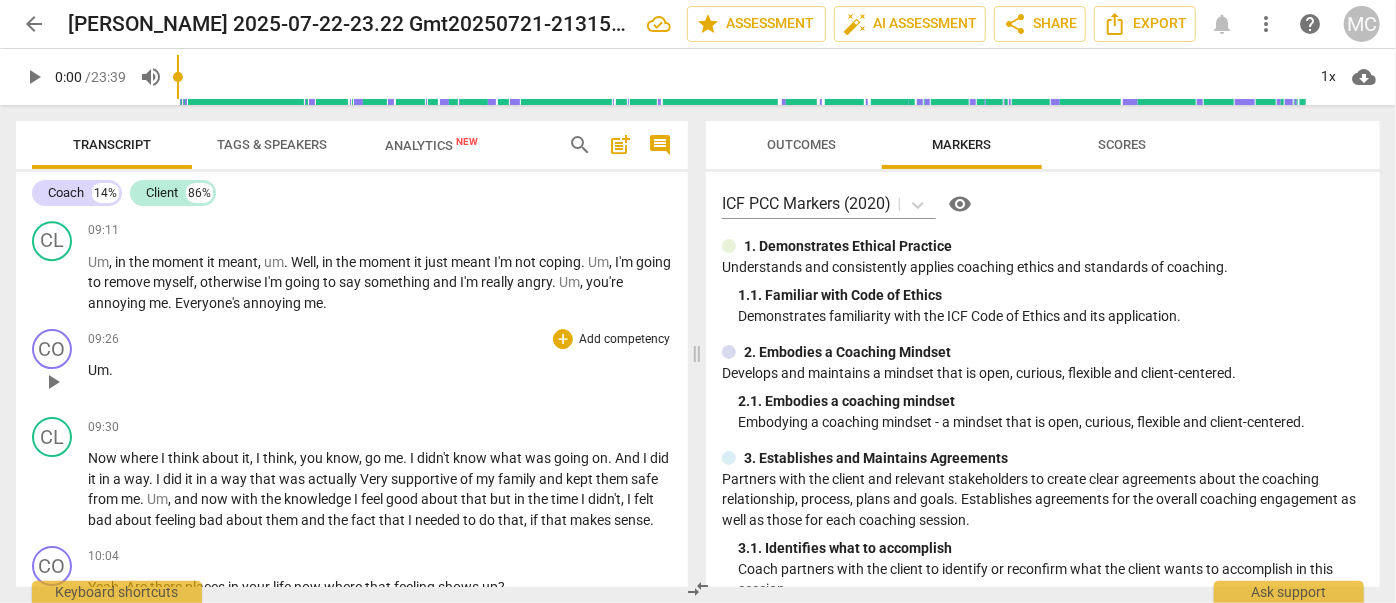 click on "Um" at bounding box center [98, 370] 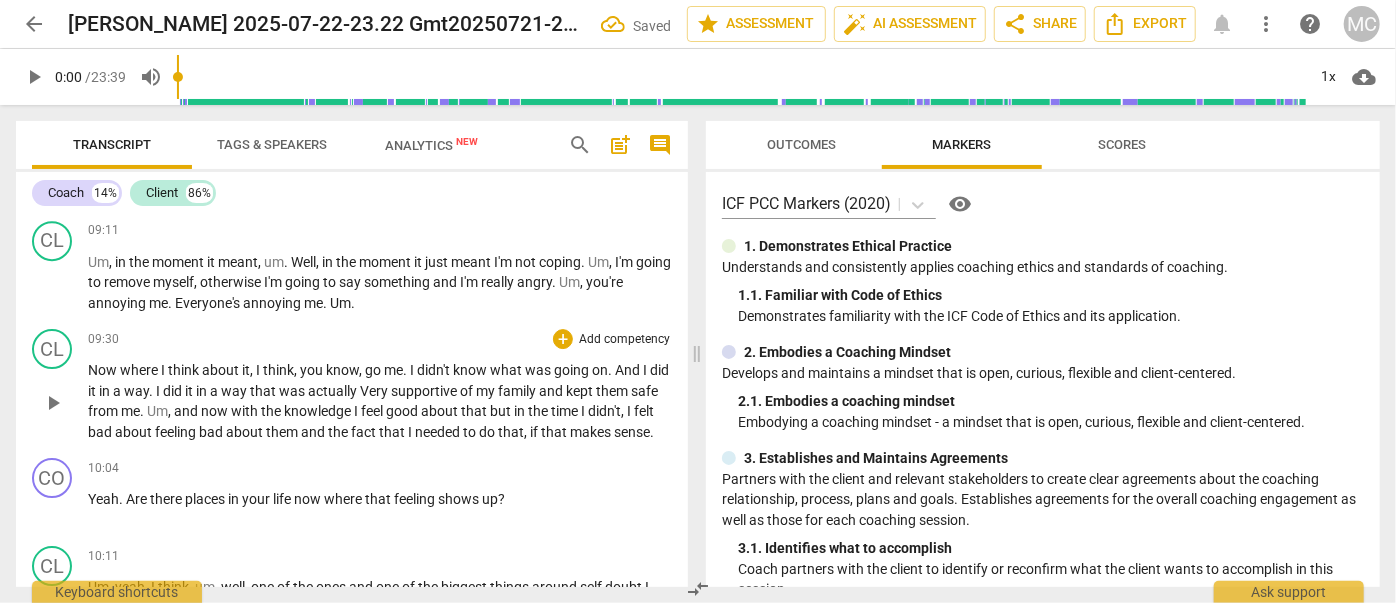 click on "play_arrow pause" at bounding box center [62, 402] 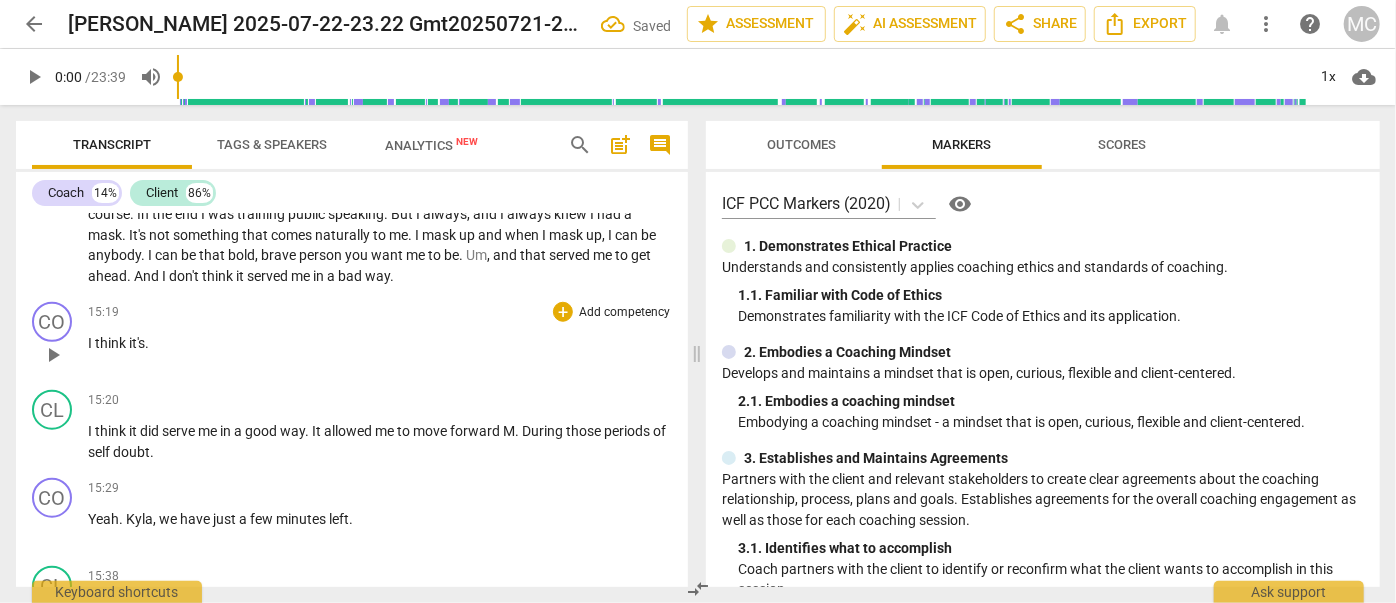 scroll, scrollTop: 4664, scrollLeft: 0, axis: vertical 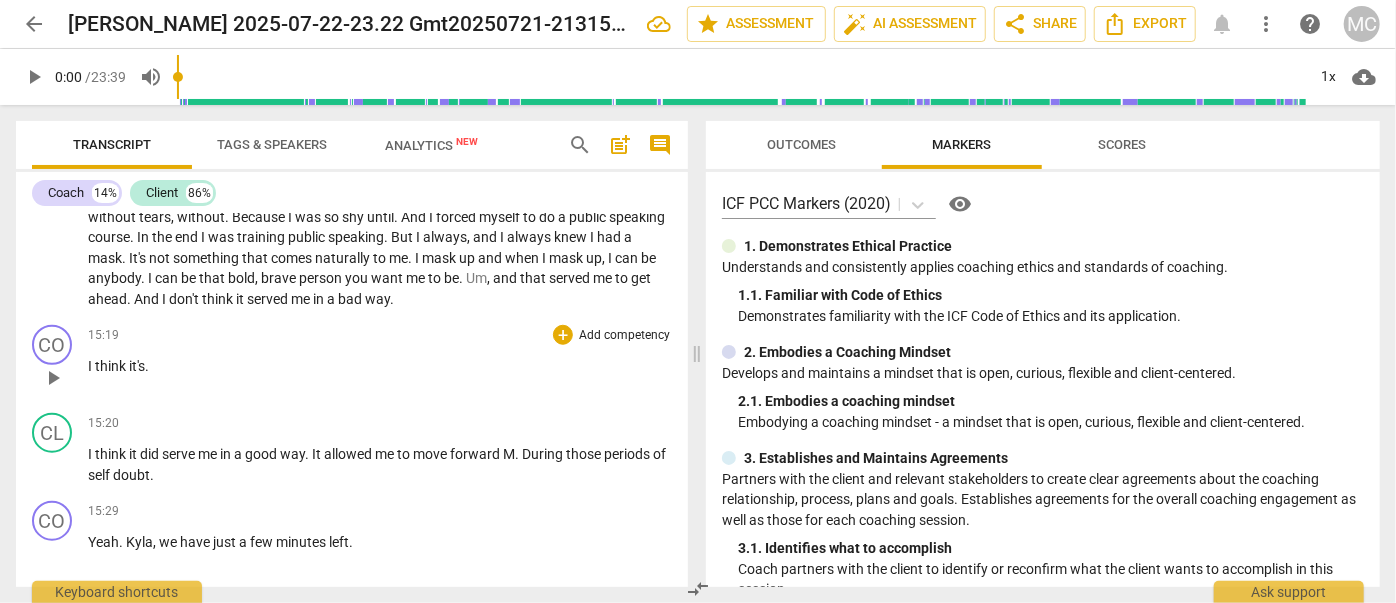 click on "think" at bounding box center [112, 366] 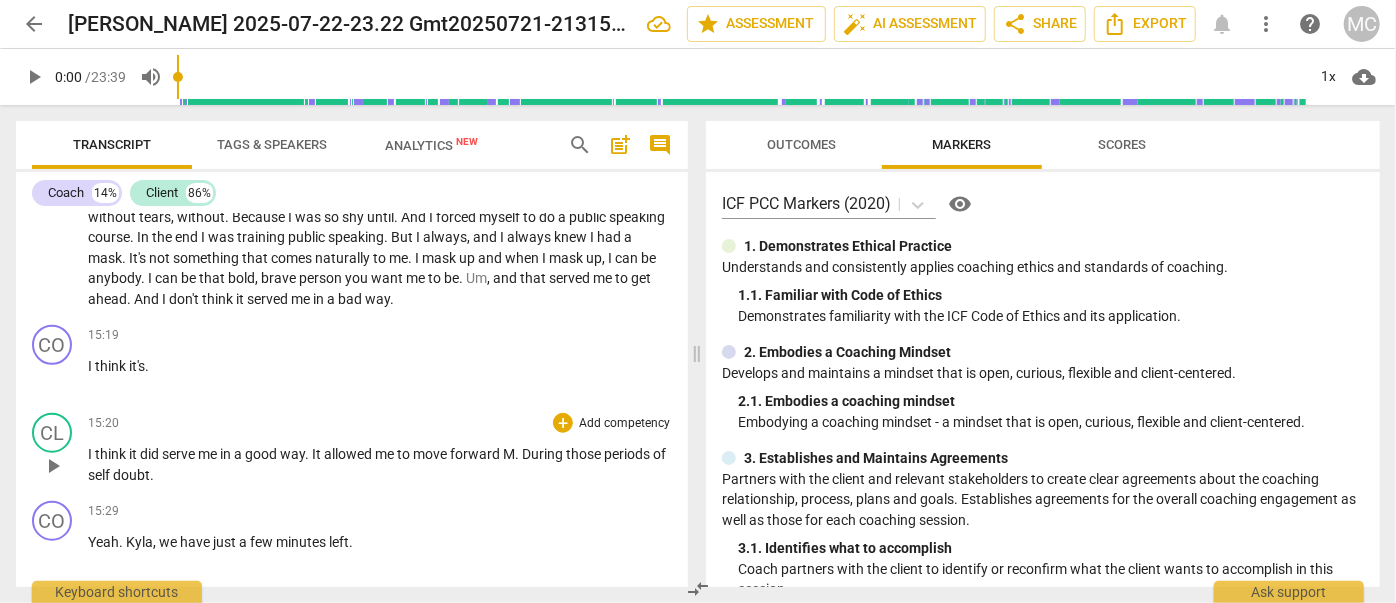 scroll, scrollTop: 4576, scrollLeft: 0, axis: vertical 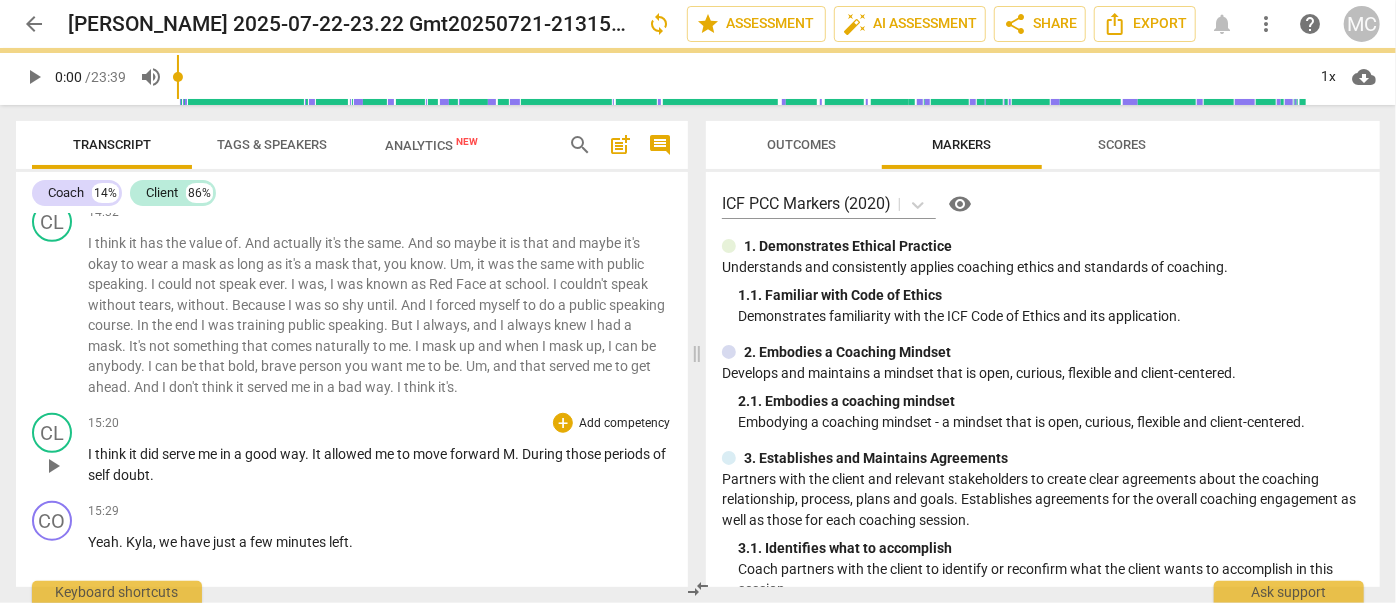 click on "play_arrow pause" at bounding box center [62, 466] 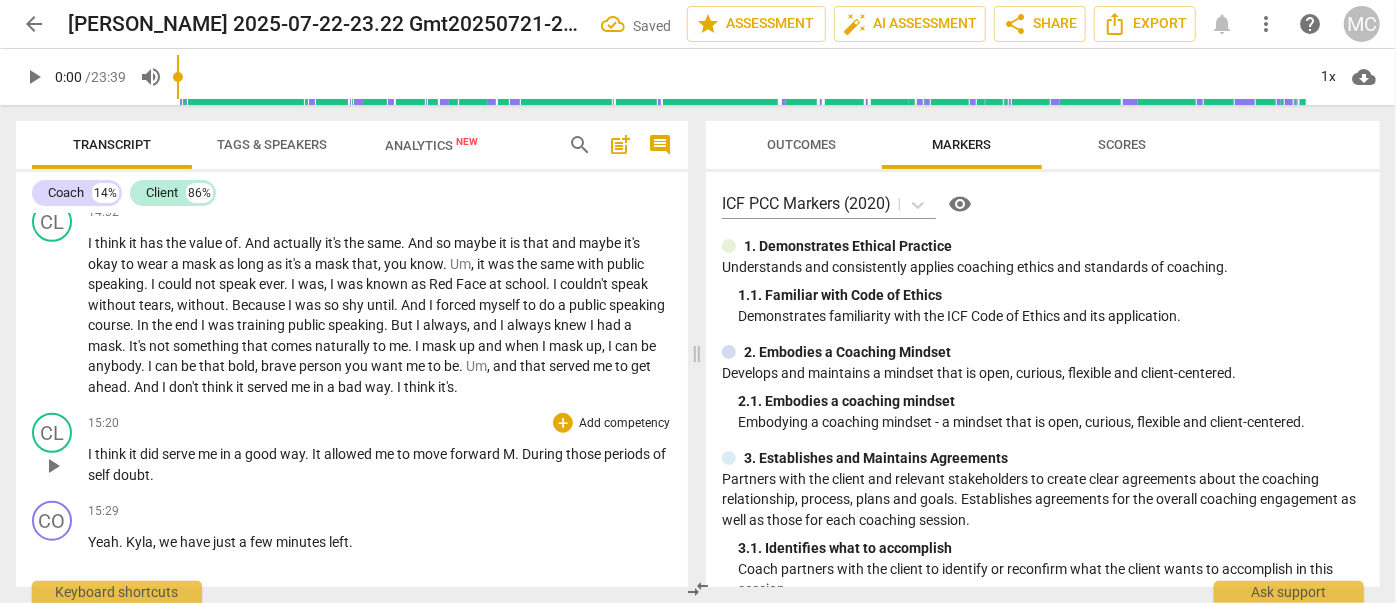 click on "I" at bounding box center (91, 454) 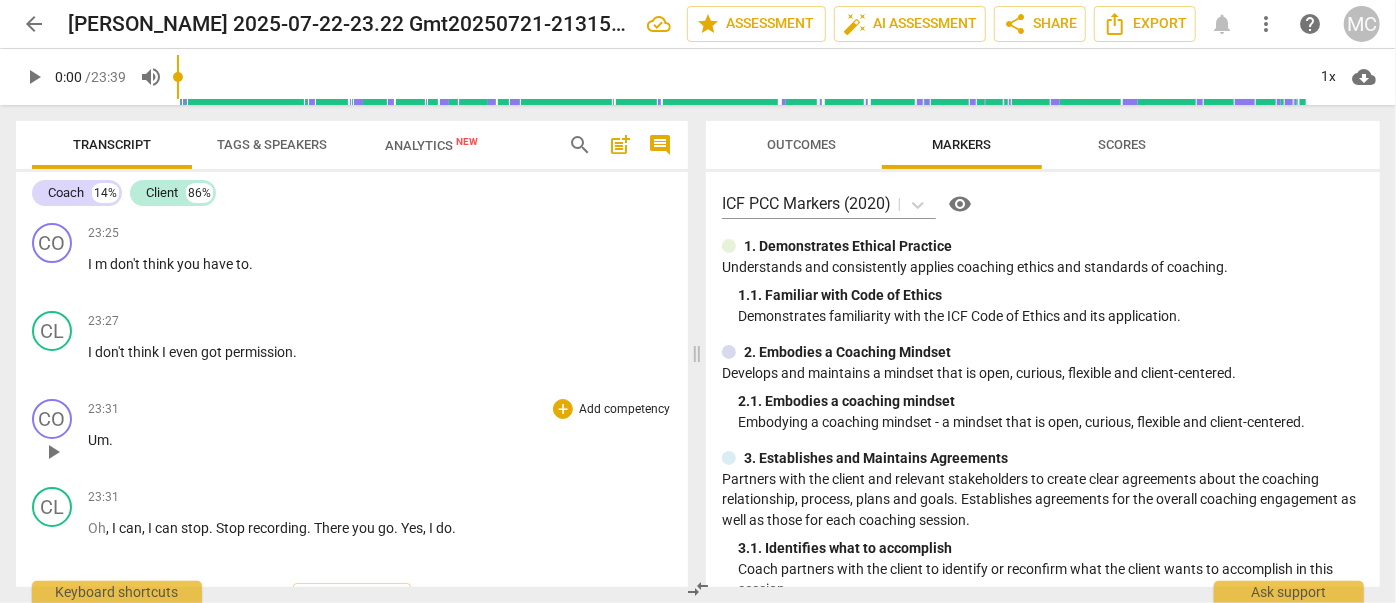 scroll, scrollTop: 7754, scrollLeft: 0, axis: vertical 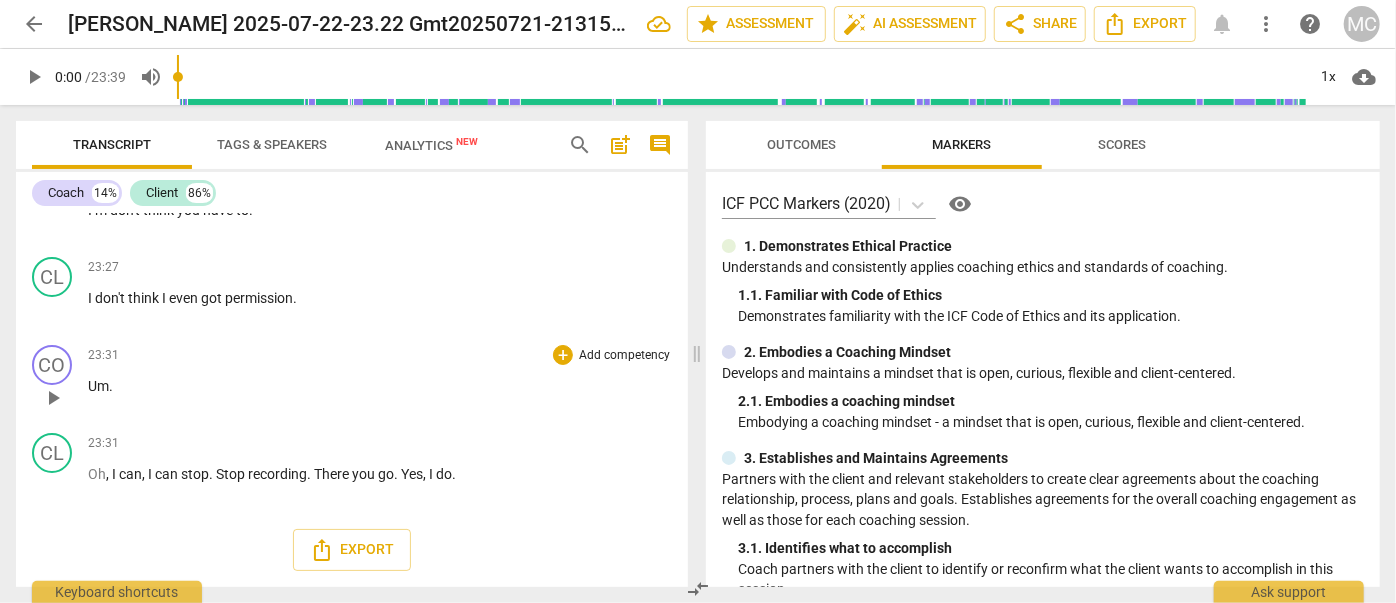 click on "Um" at bounding box center [98, 386] 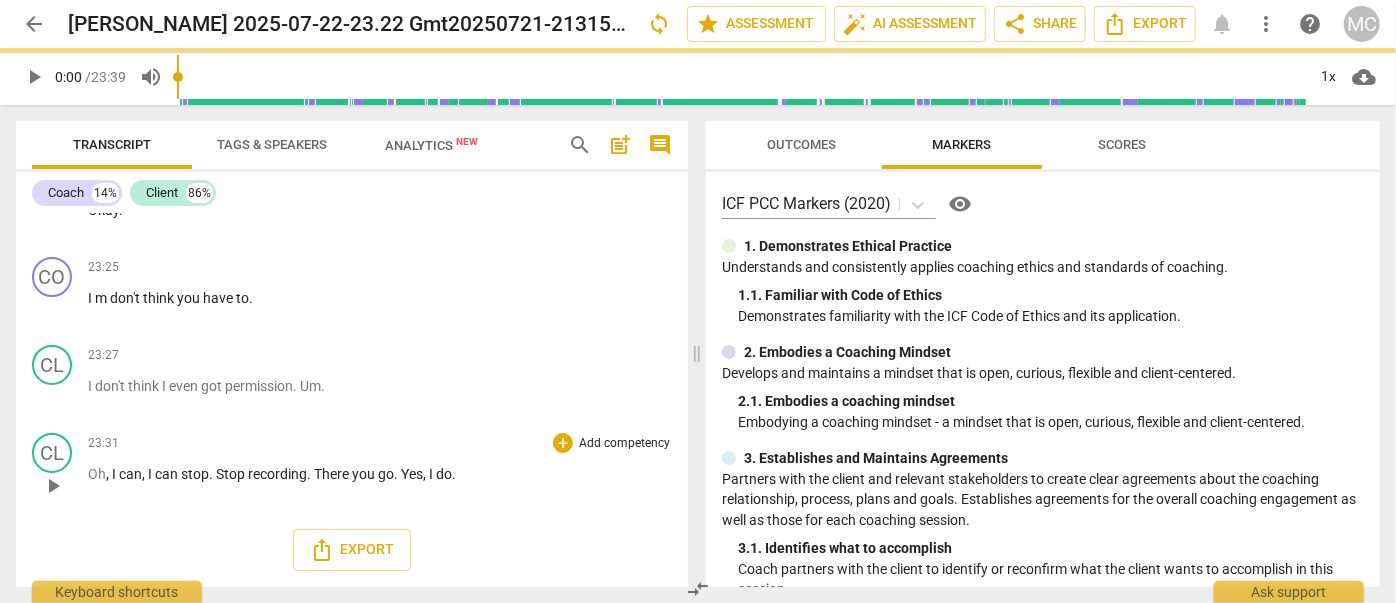 scroll, scrollTop: 7667, scrollLeft: 0, axis: vertical 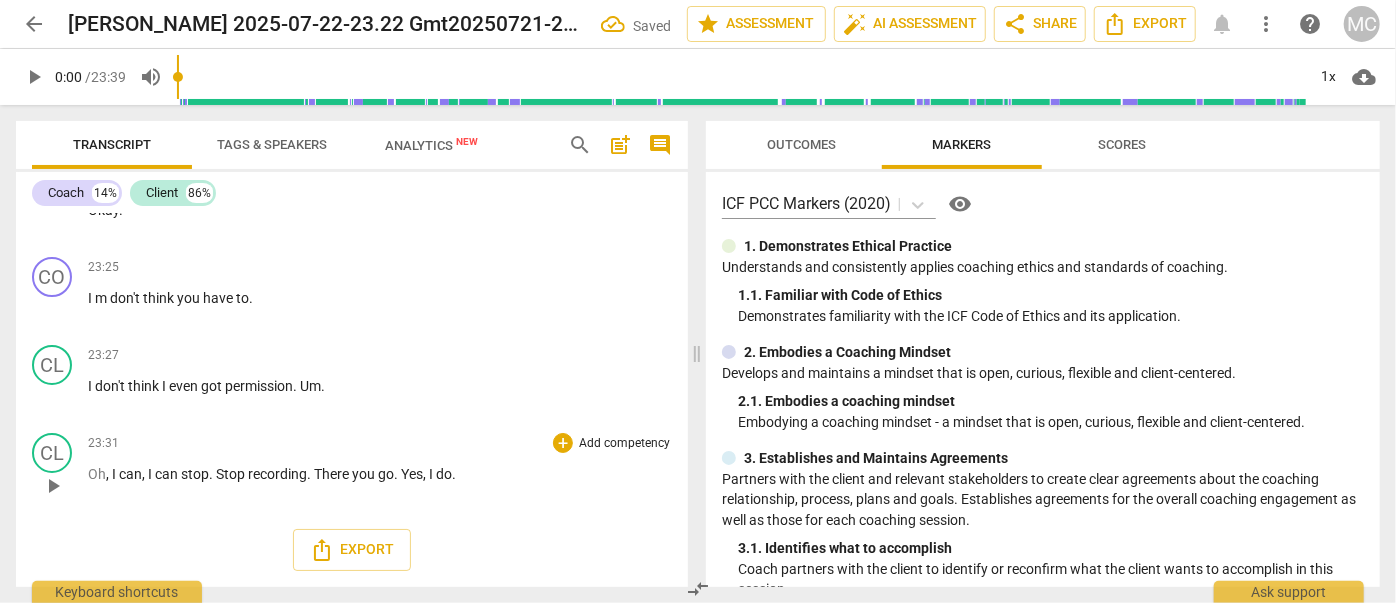 click on "Oh" at bounding box center [97, 474] 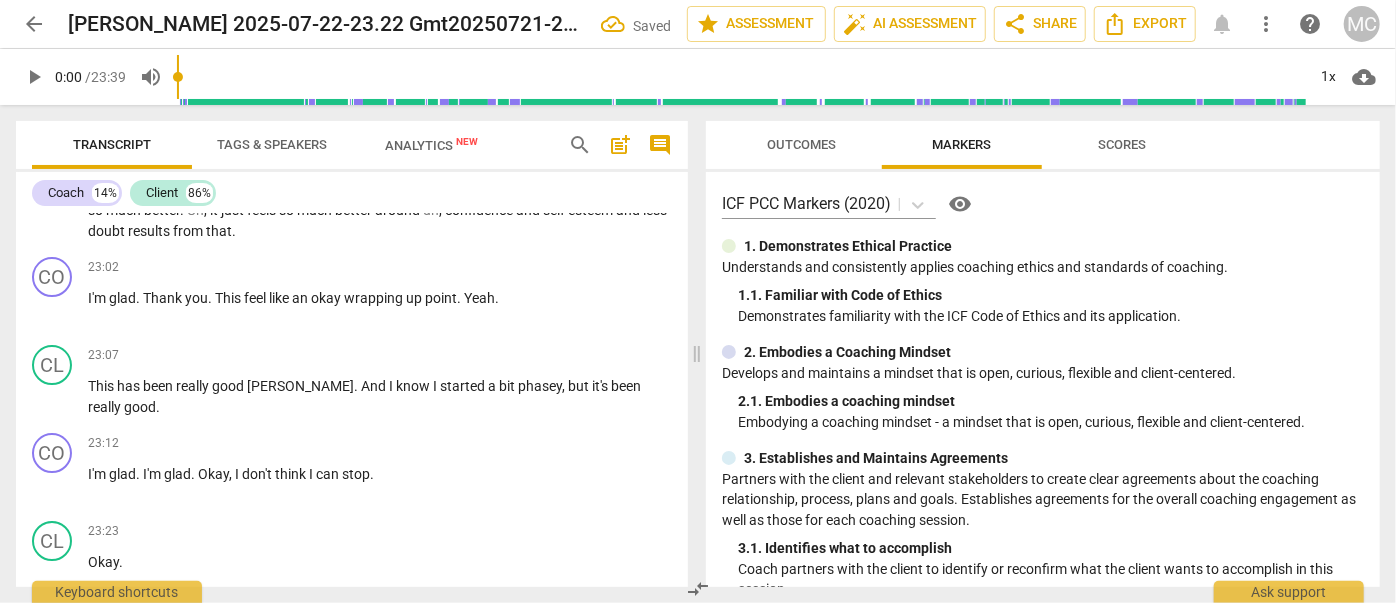 scroll, scrollTop: 7309, scrollLeft: 0, axis: vertical 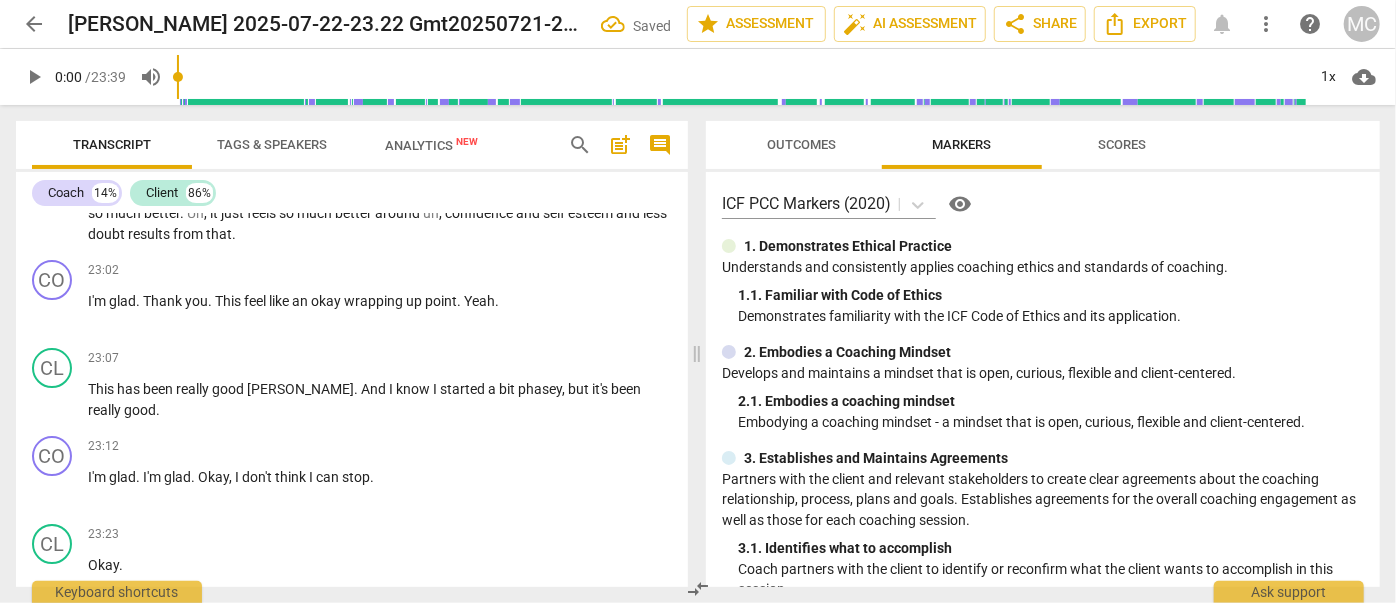 click on "arrow_back [PERSON_NAME] 2025-07-22-23.22 Gmt20250721-213155_Recording_640X360-converted Saved edit star    Assessment   auto_fix_high    AI Assessment share    Share    Export notifications more_vert help MC" at bounding box center [698, 24] 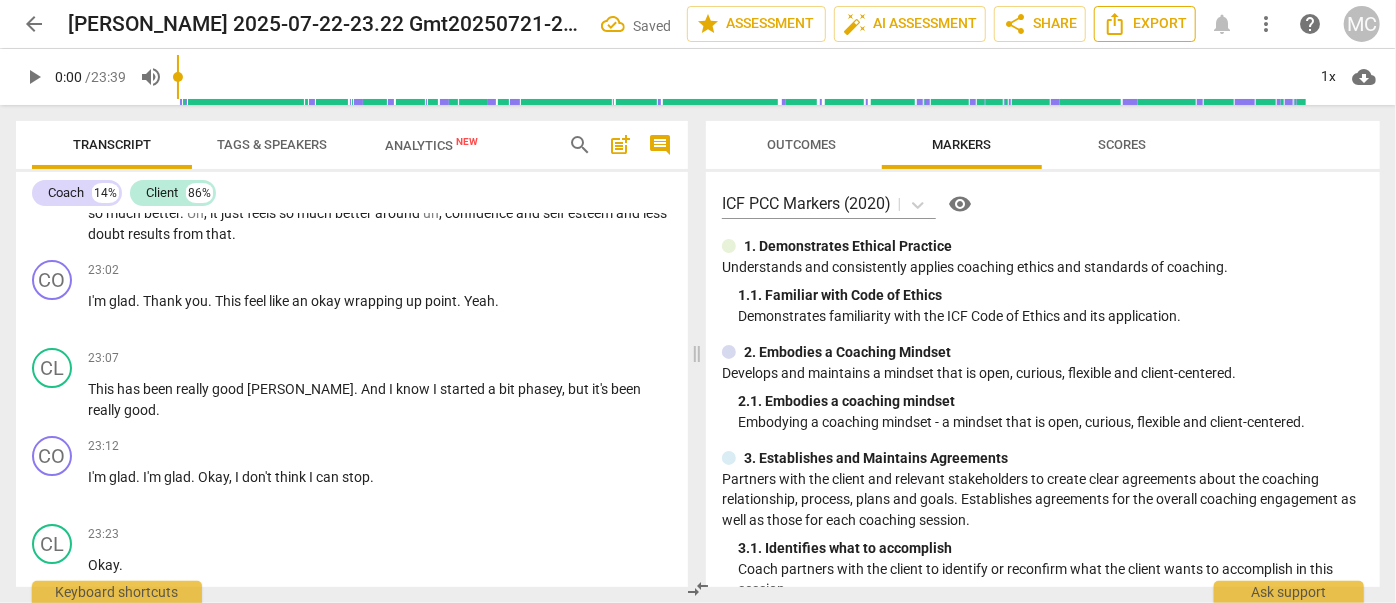 click on "Export" at bounding box center [1145, 24] 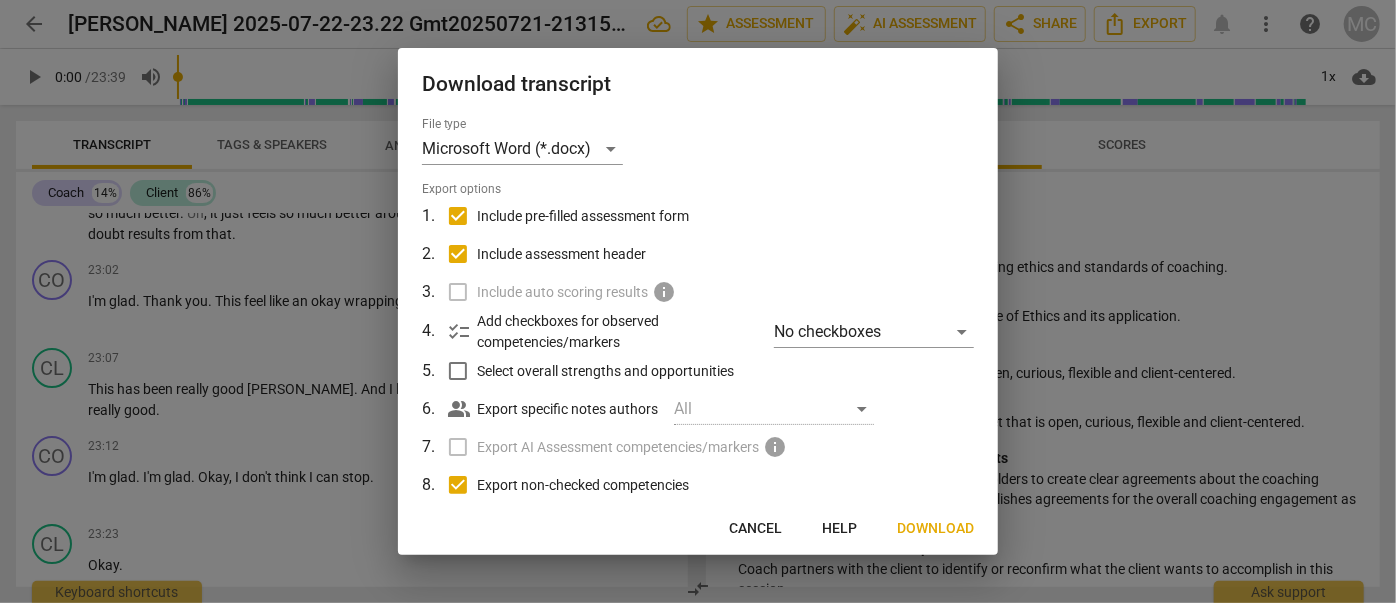 click on "Download" at bounding box center [935, 529] 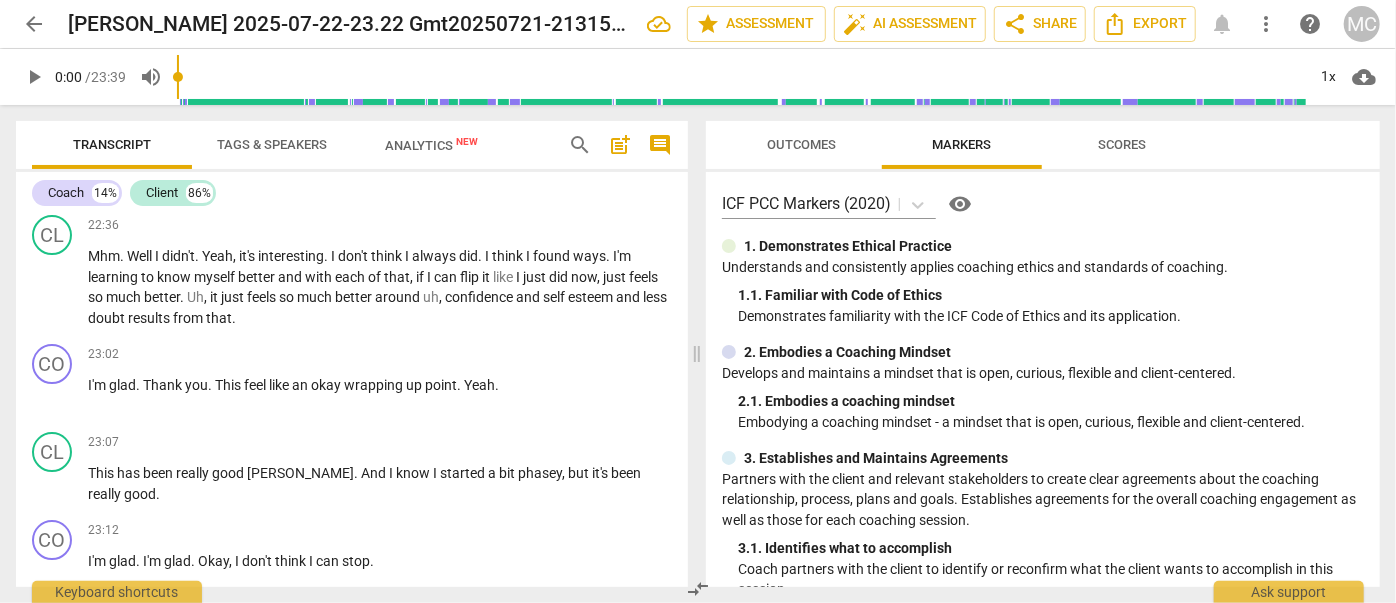 scroll, scrollTop: 6945, scrollLeft: 0, axis: vertical 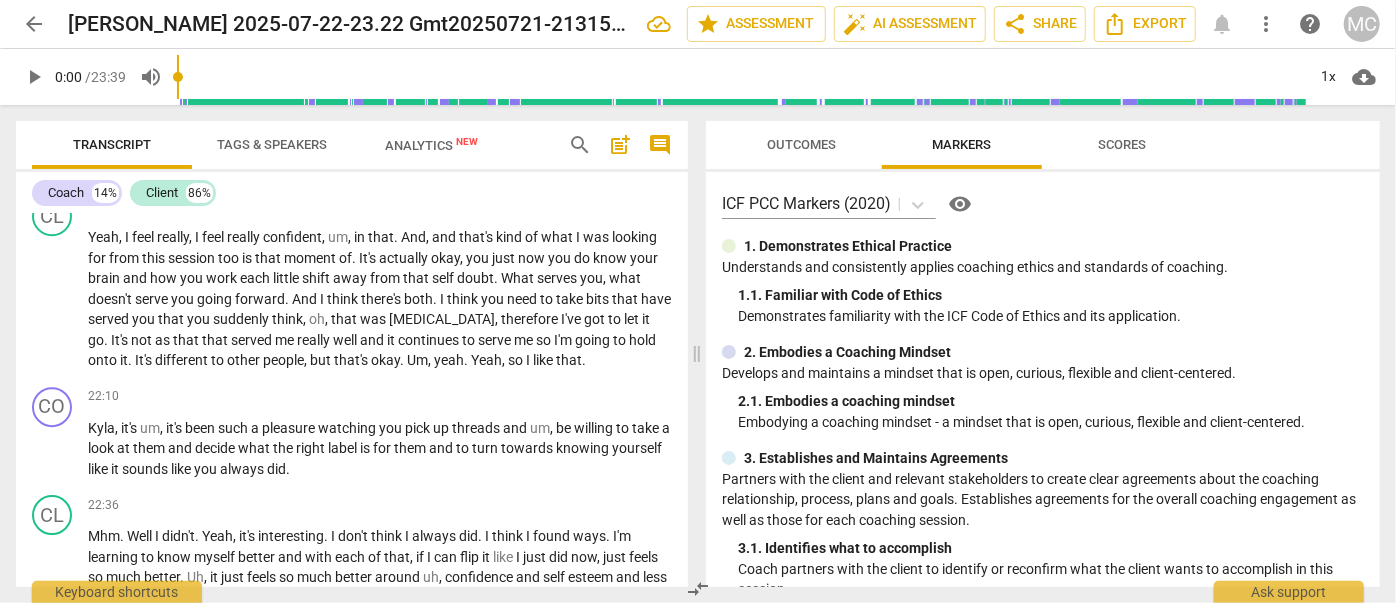 click on "play_arrow" at bounding box center [34, 77] 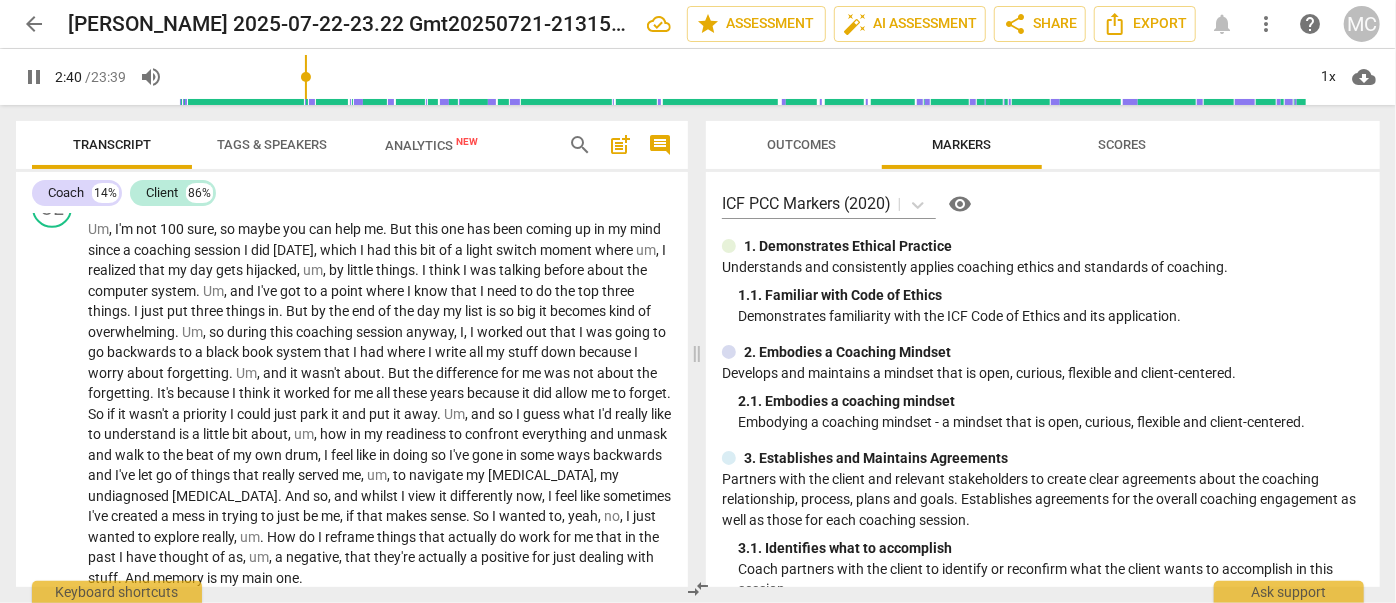 scroll, scrollTop: 890, scrollLeft: 0, axis: vertical 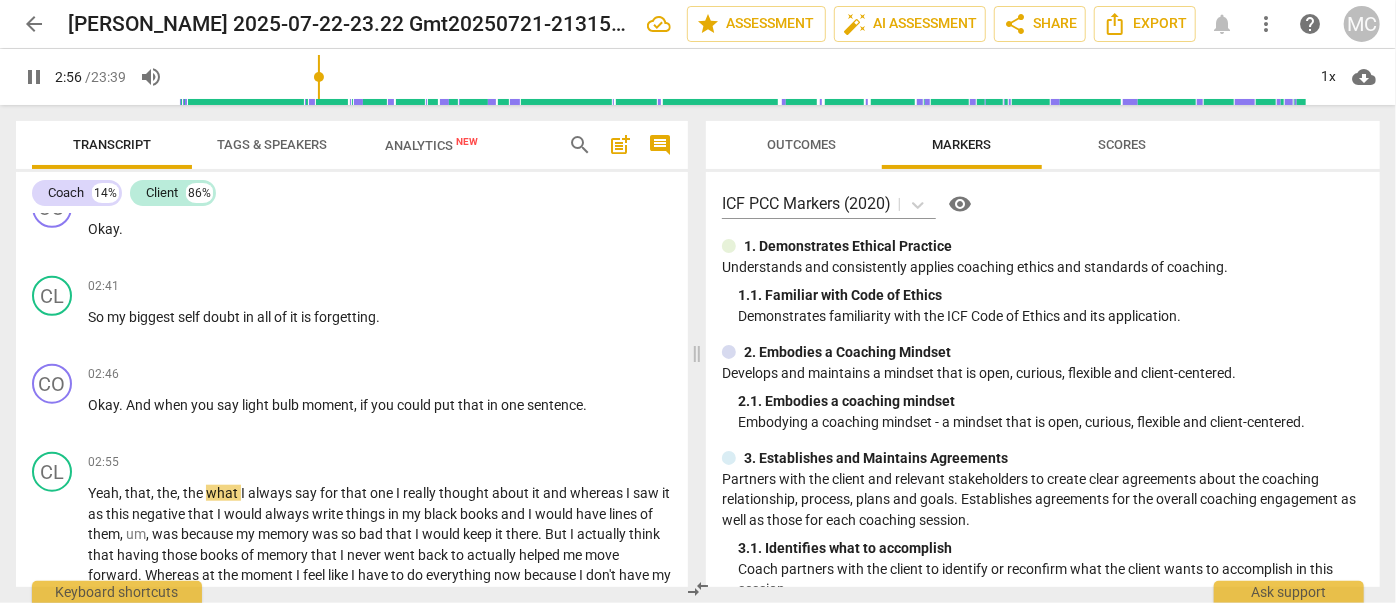 click on "pause" at bounding box center [34, 77] 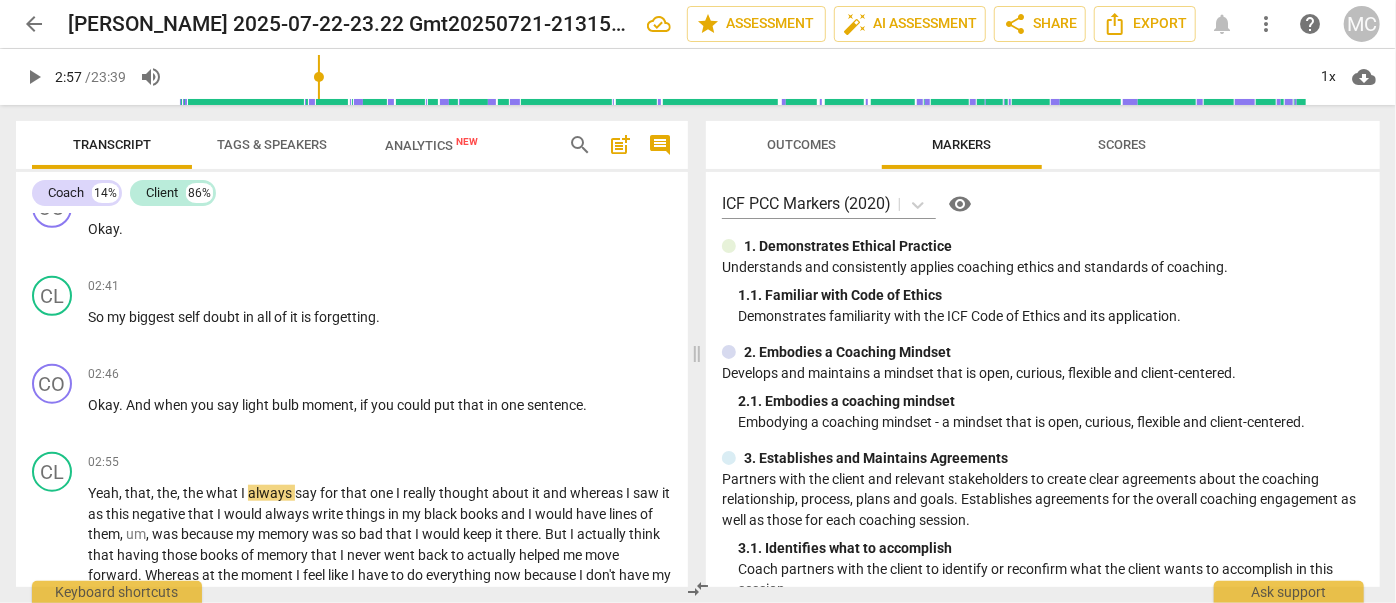click on "play_arrow" at bounding box center (34, 77) 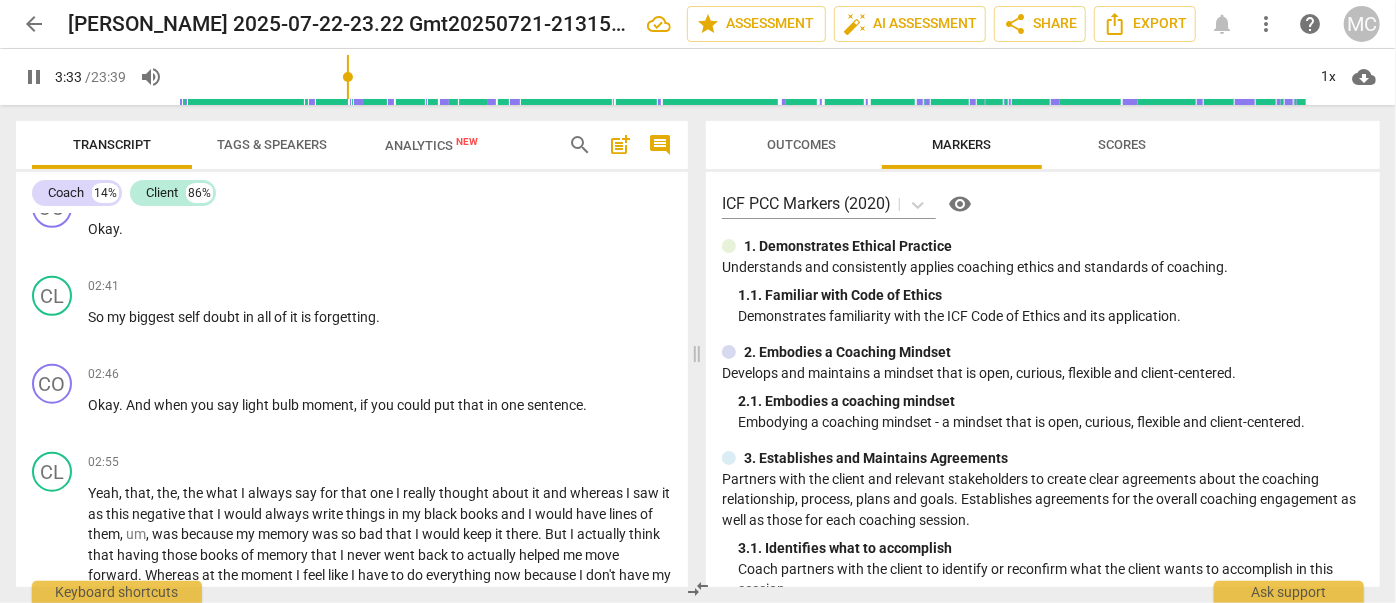 scroll, scrollTop: 1274, scrollLeft: 0, axis: vertical 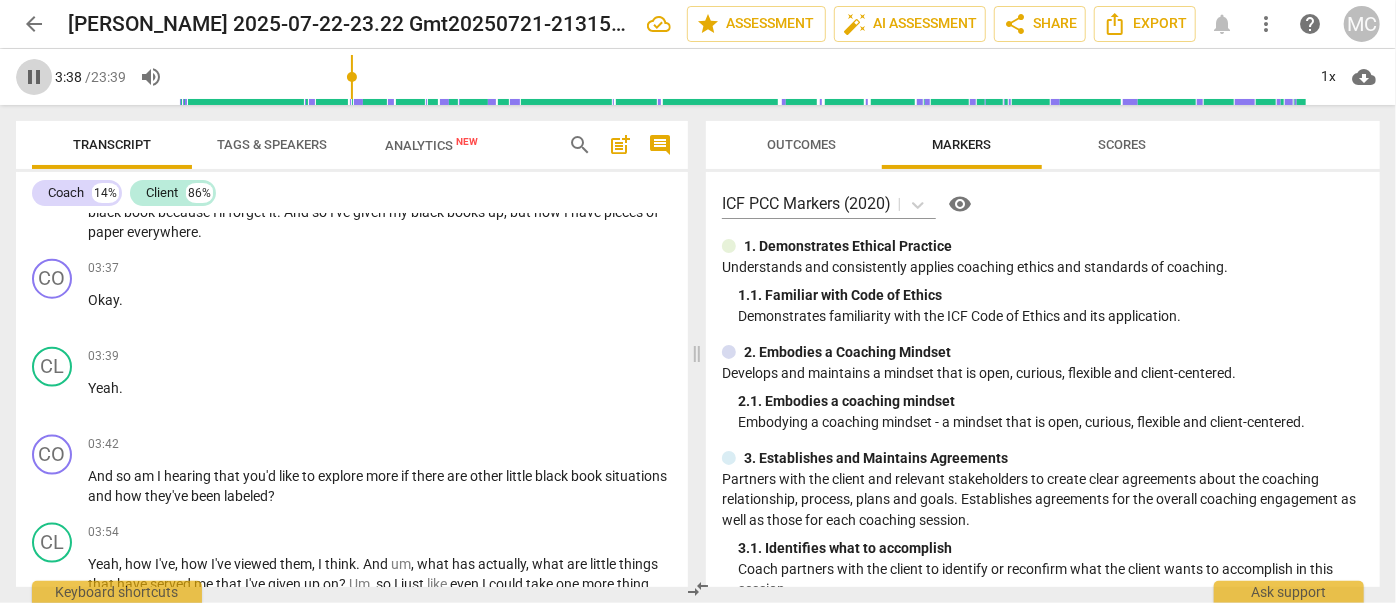 click on "pause" at bounding box center [34, 77] 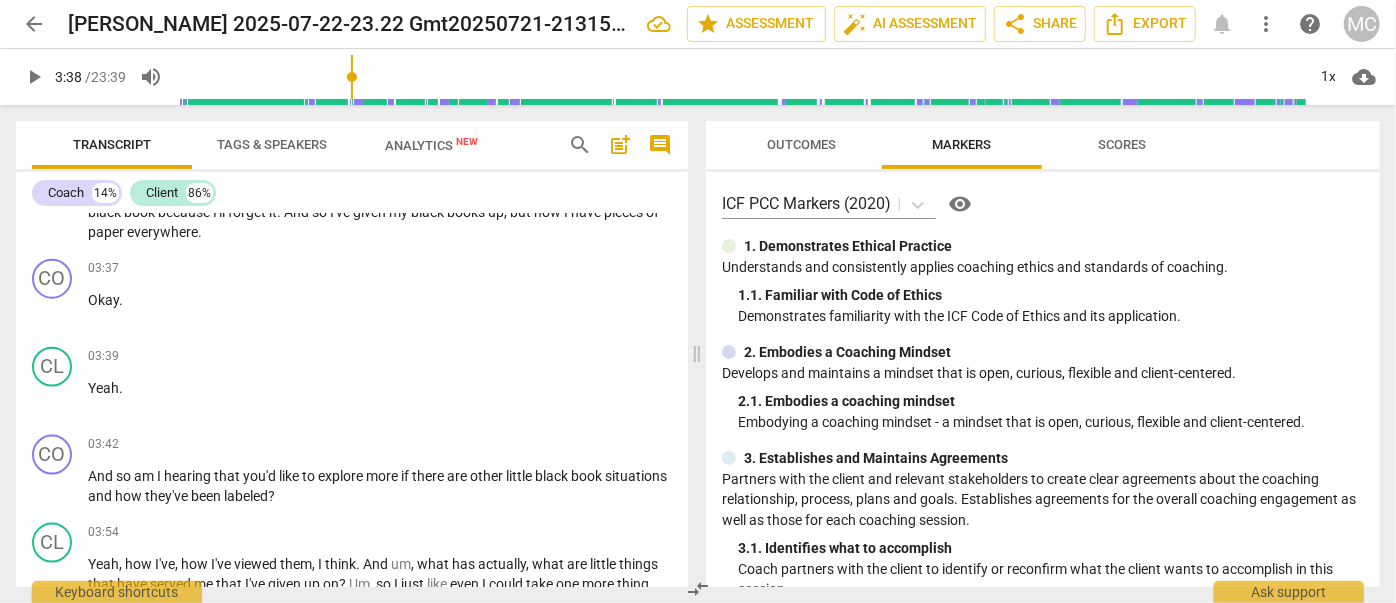click on "play_arrow" at bounding box center (34, 77) 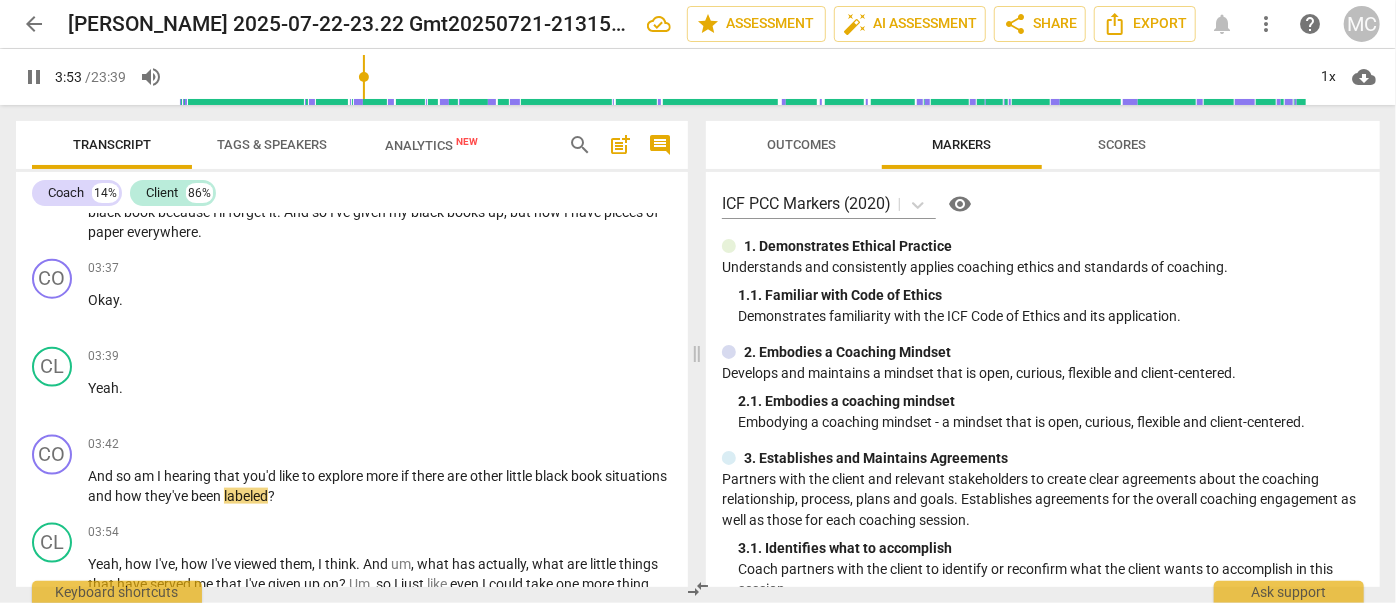 click on "pause" at bounding box center (34, 77) 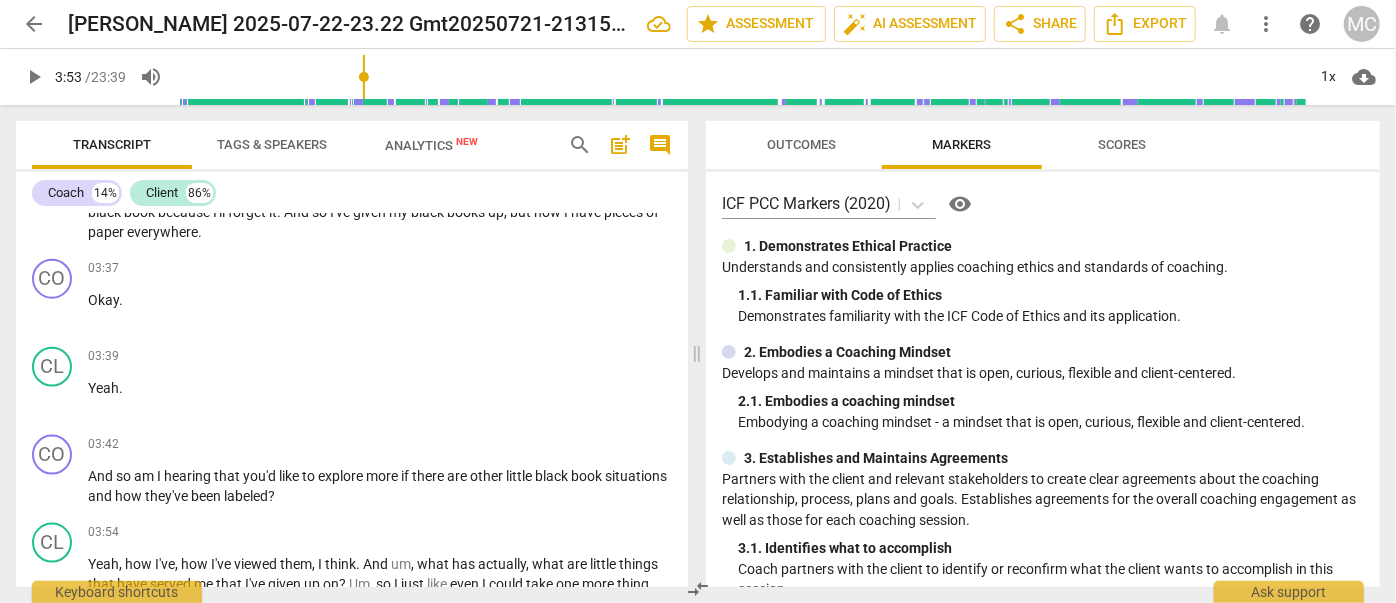 click on "play_arrow" at bounding box center [34, 77] 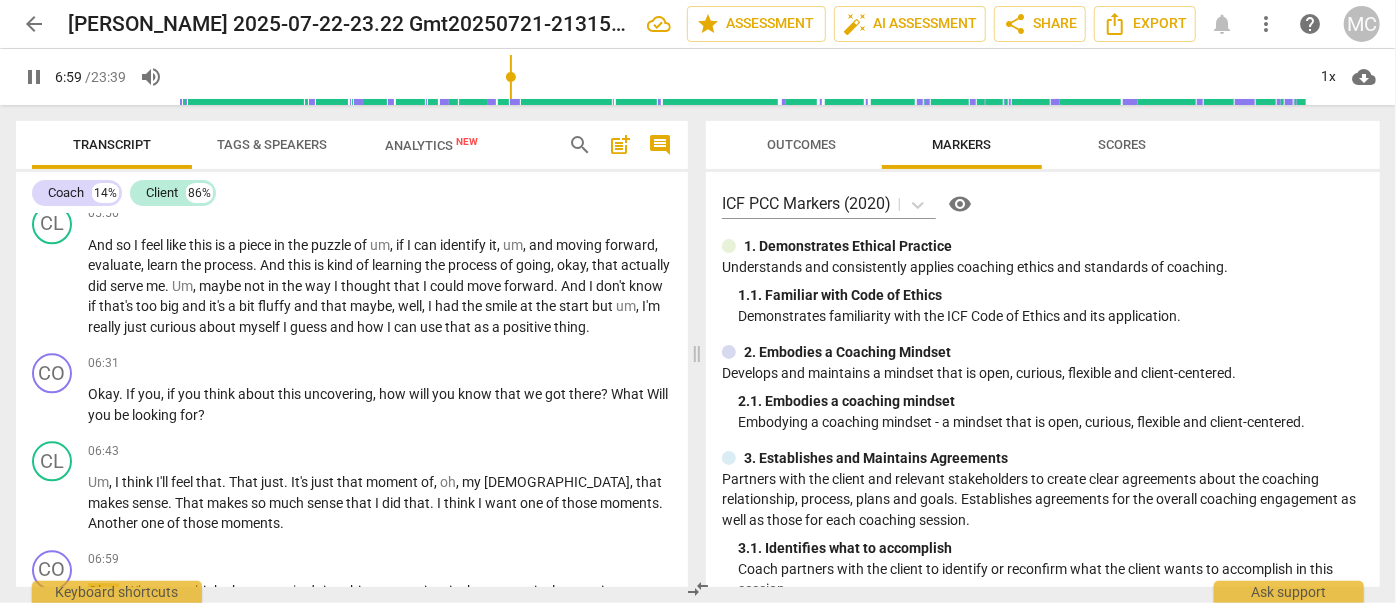 scroll, scrollTop: 2794, scrollLeft: 0, axis: vertical 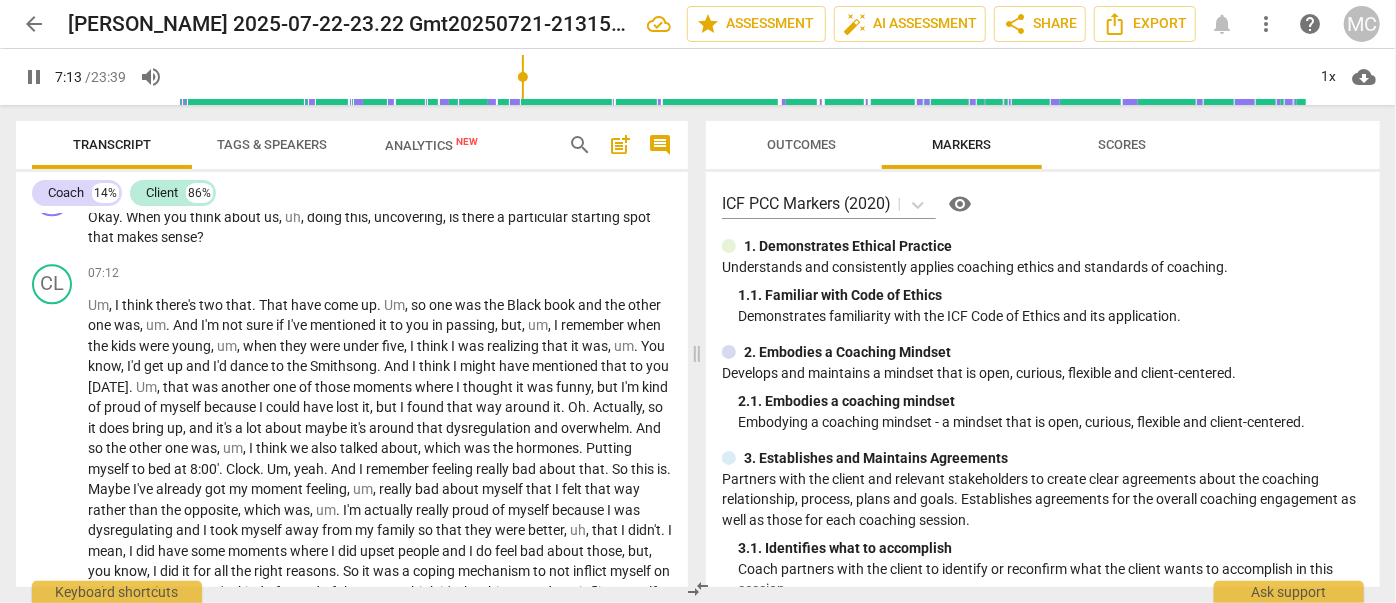 click on "pause" at bounding box center [34, 77] 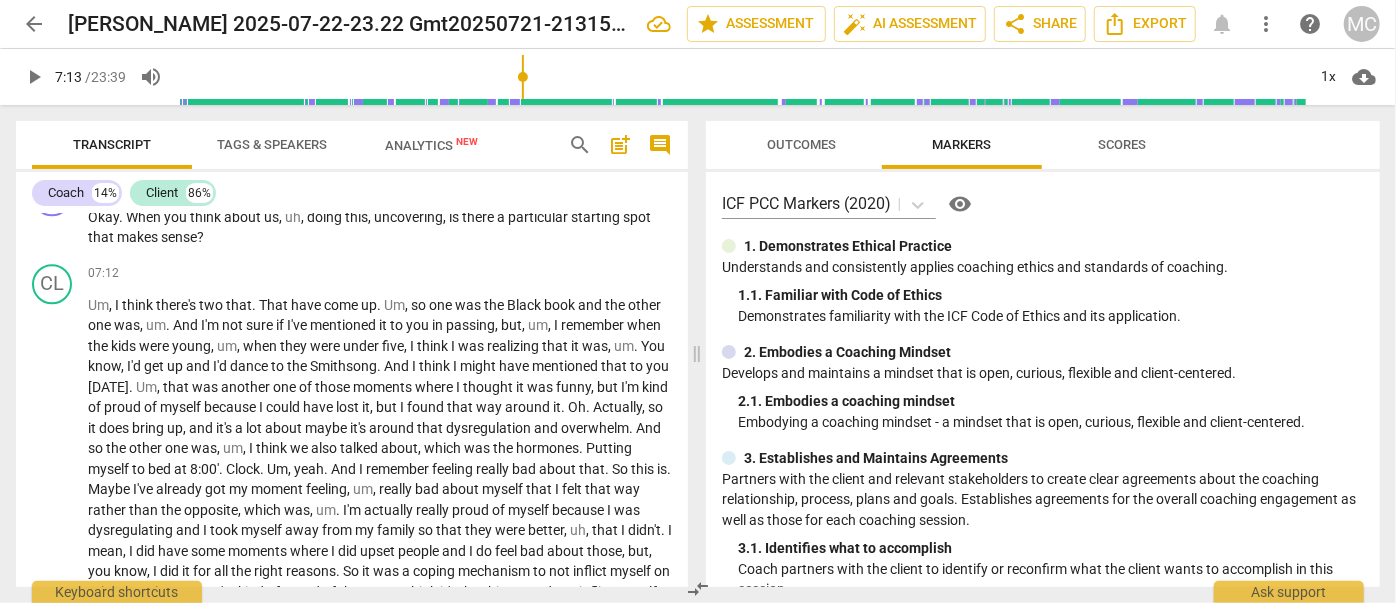 click on "play_arrow" at bounding box center [34, 77] 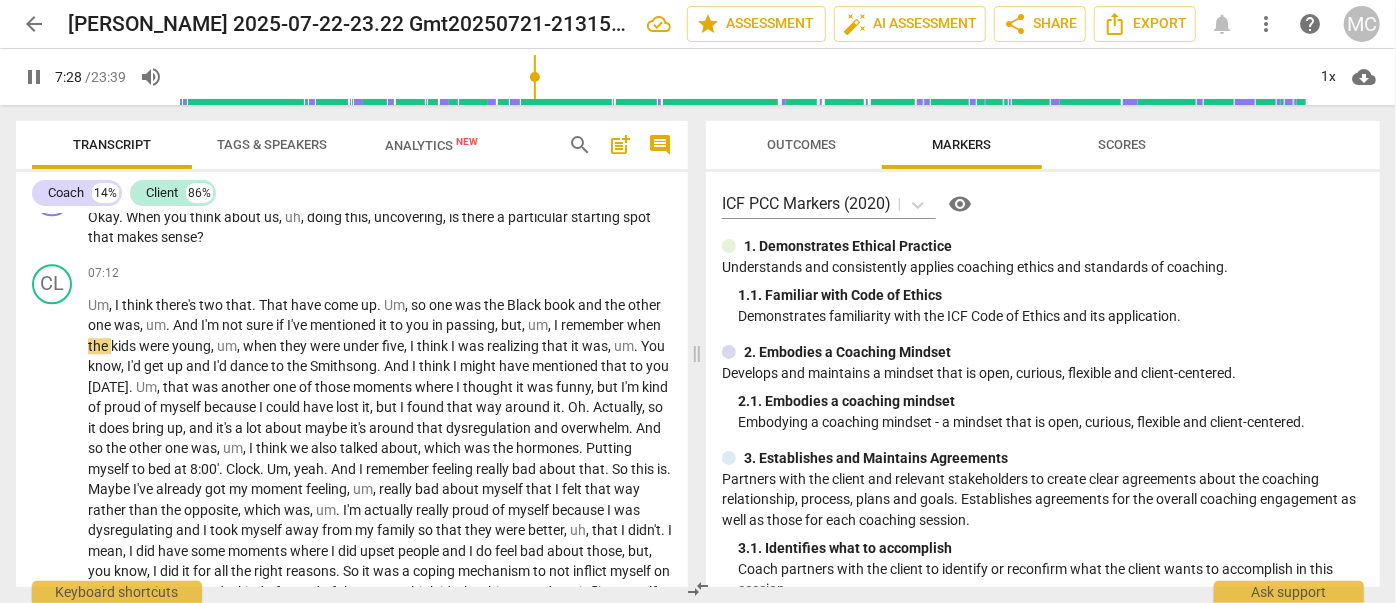click on "pause" at bounding box center [34, 77] 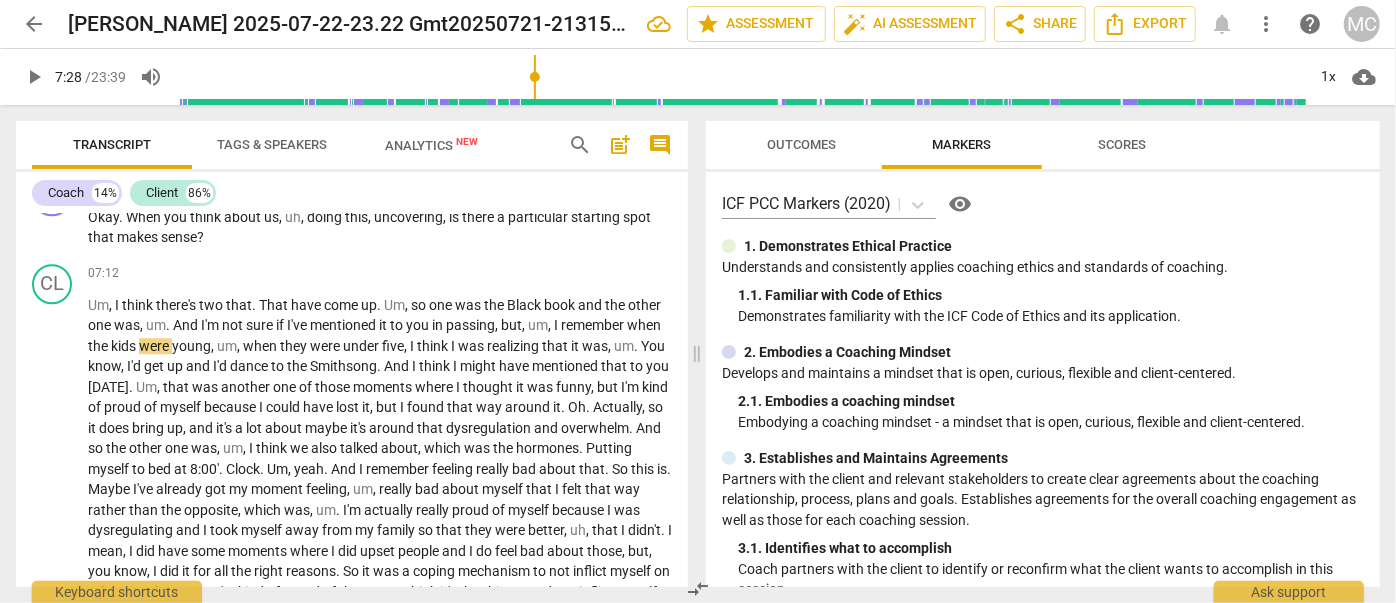 click on "play_arrow" at bounding box center [34, 77] 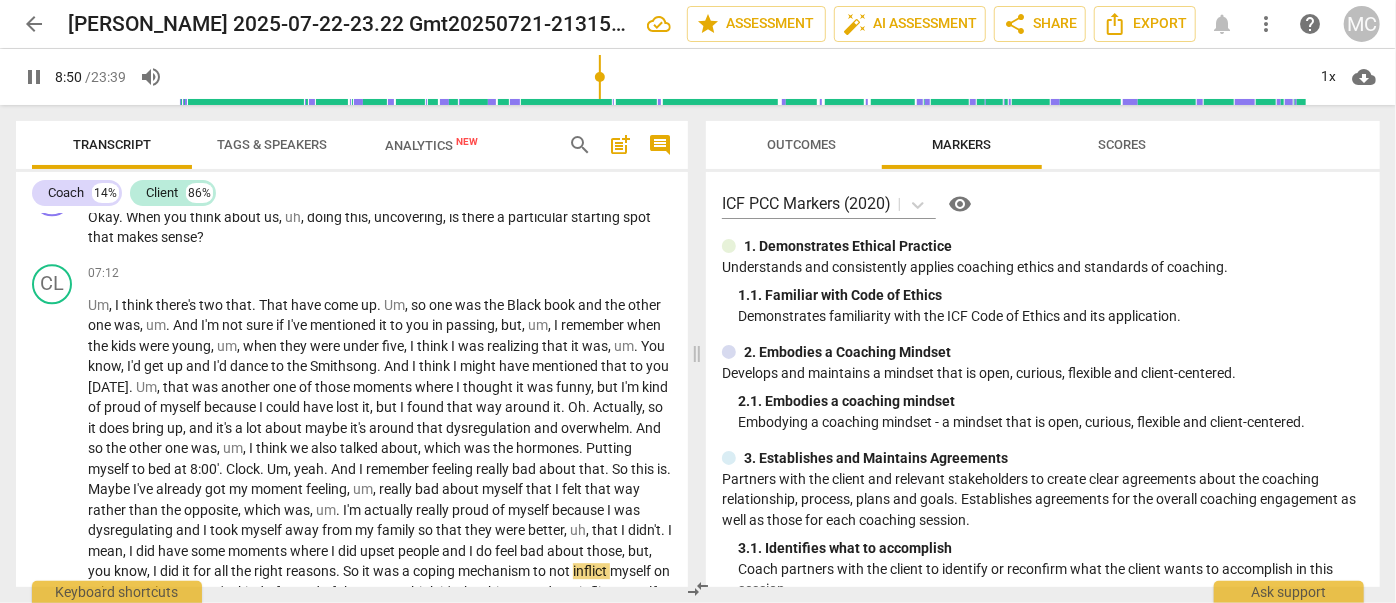scroll, scrollTop: 3169, scrollLeft: 0, axis: vertical 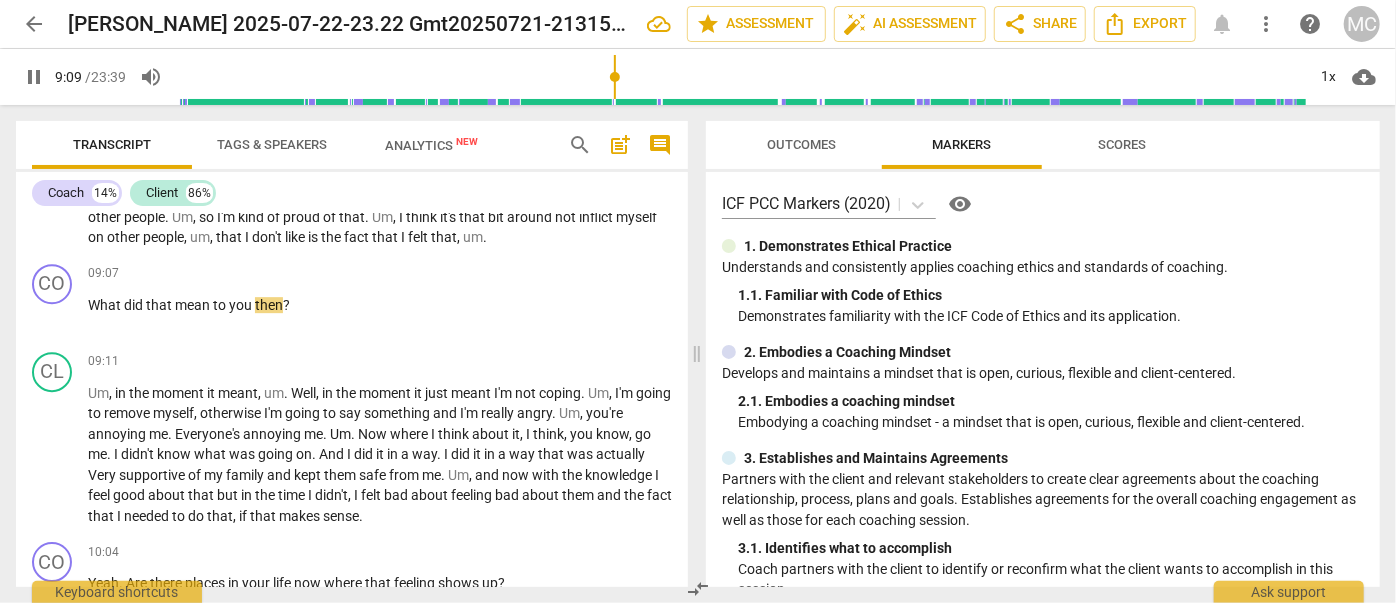 click on "pause" at bounding box center [34, 77] 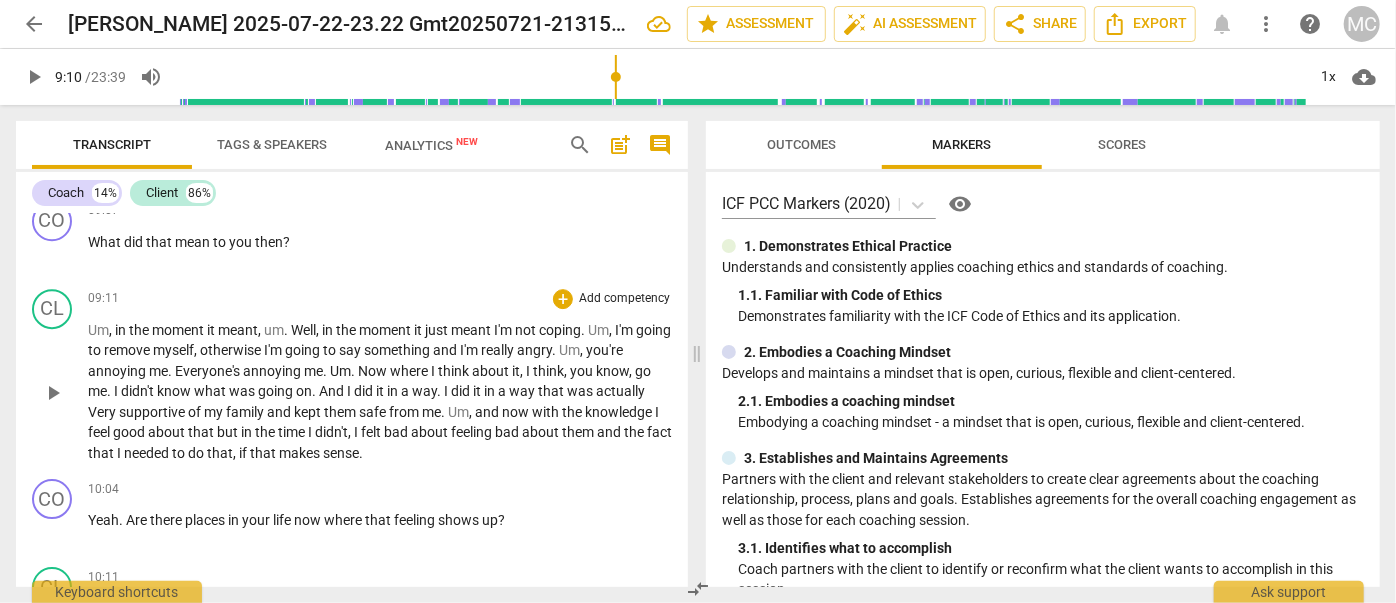 scroll, scrollTop: 3260, scrollLeft: 0, axis: vertical 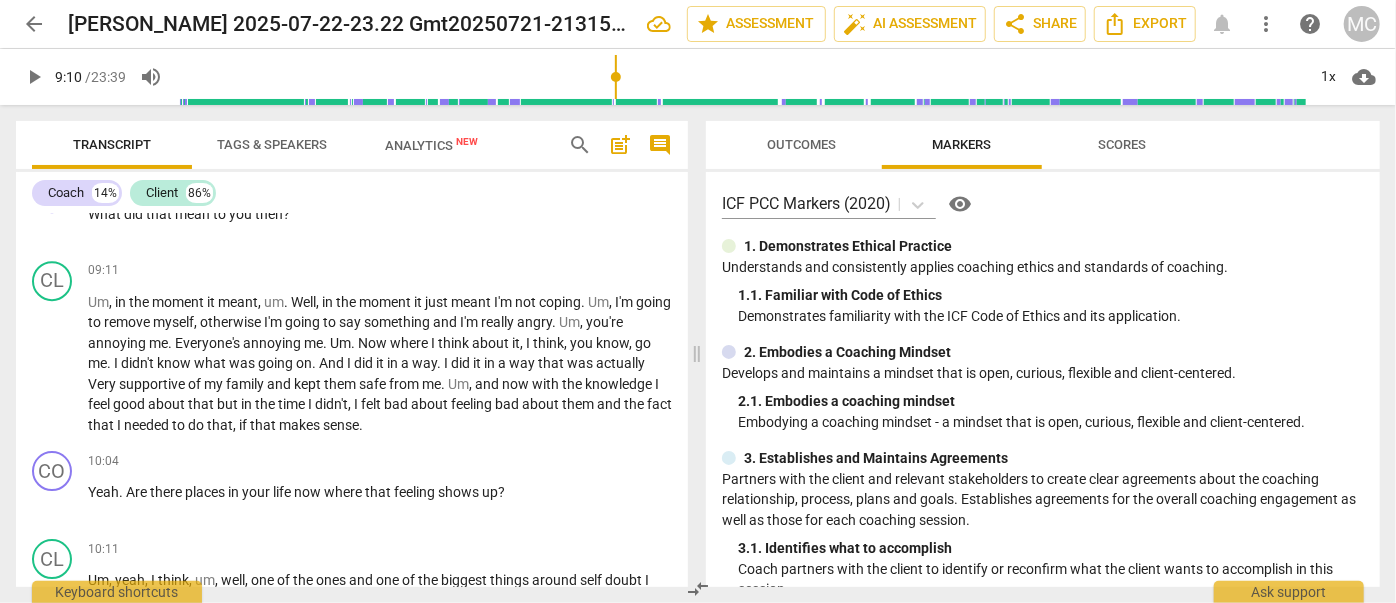 click on "play_arrow" at bounding box center (34, 77) 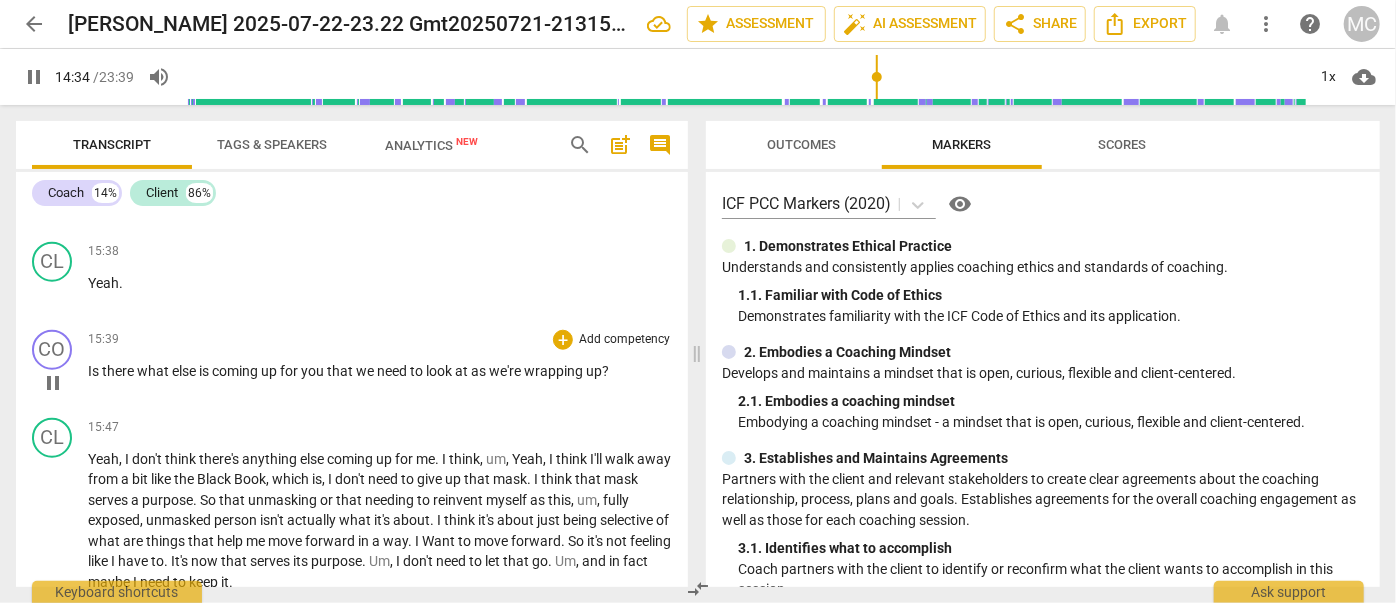 scroll, scrollTop: 4493, scrollLeft: 0, axis: vertical 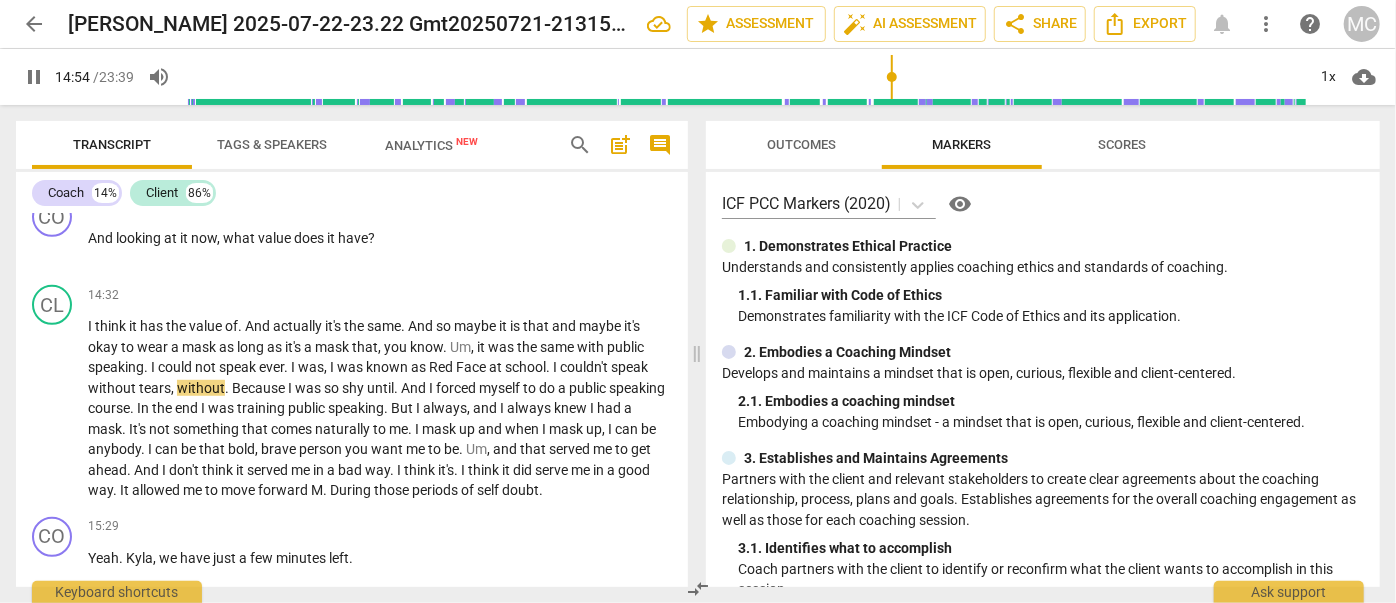 click on "pause" at bounding box center [34, 77] 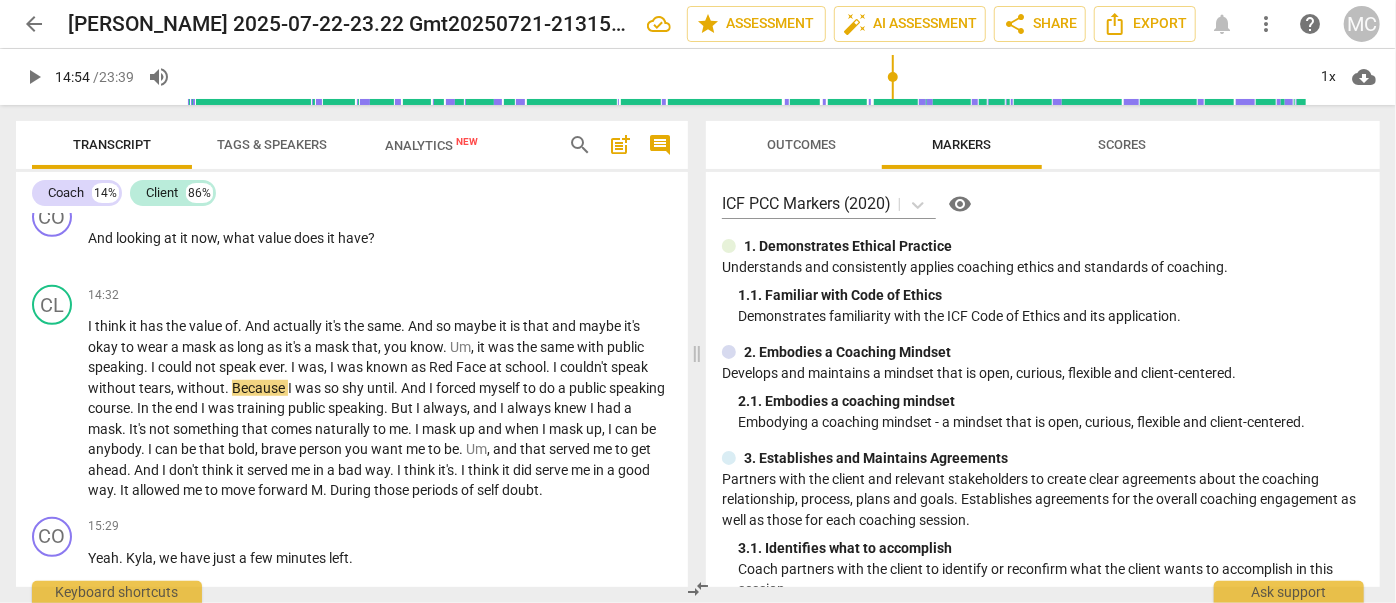 click on "play_arrow" at bounding box center [34, 77] 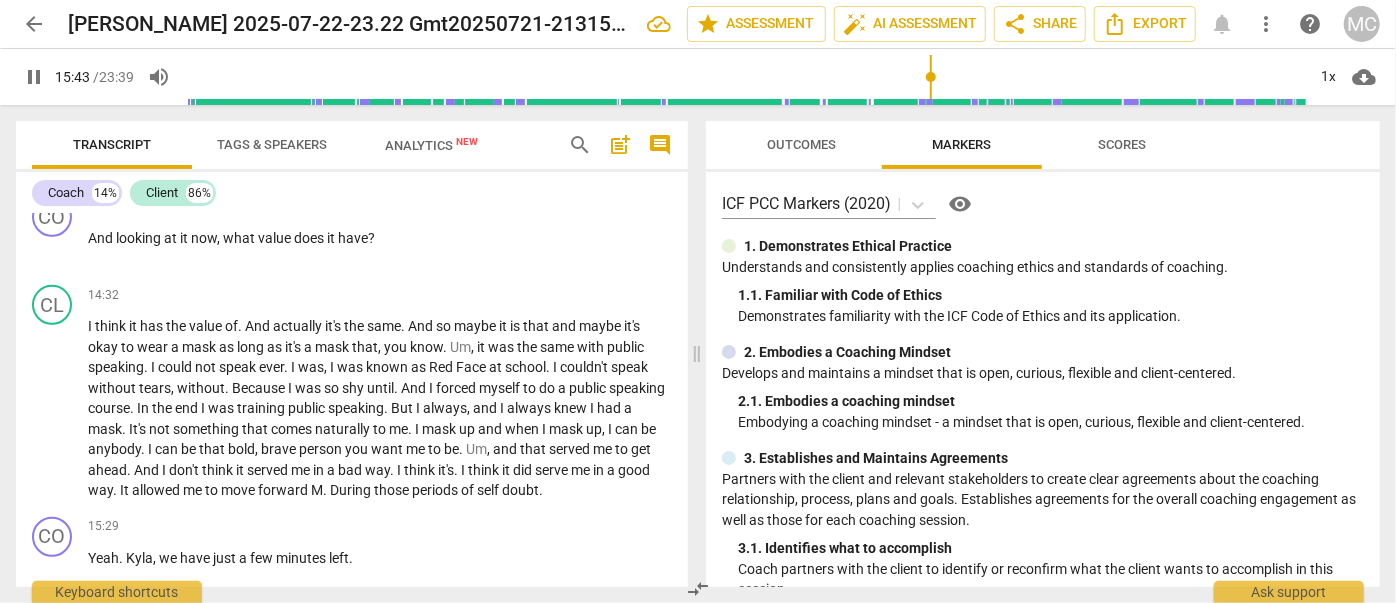 scroll, scrollTop: 4936, scrollLeft: 0, axis: vertical 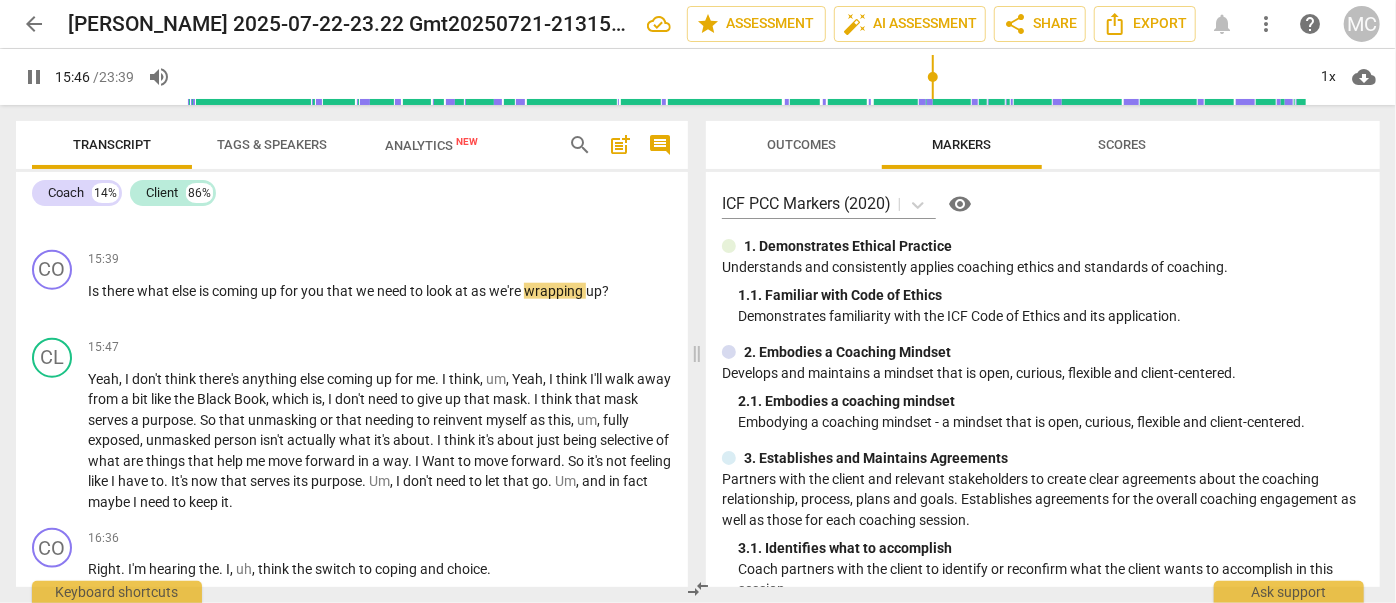 click on "pause" at bounding box center (34, 77) 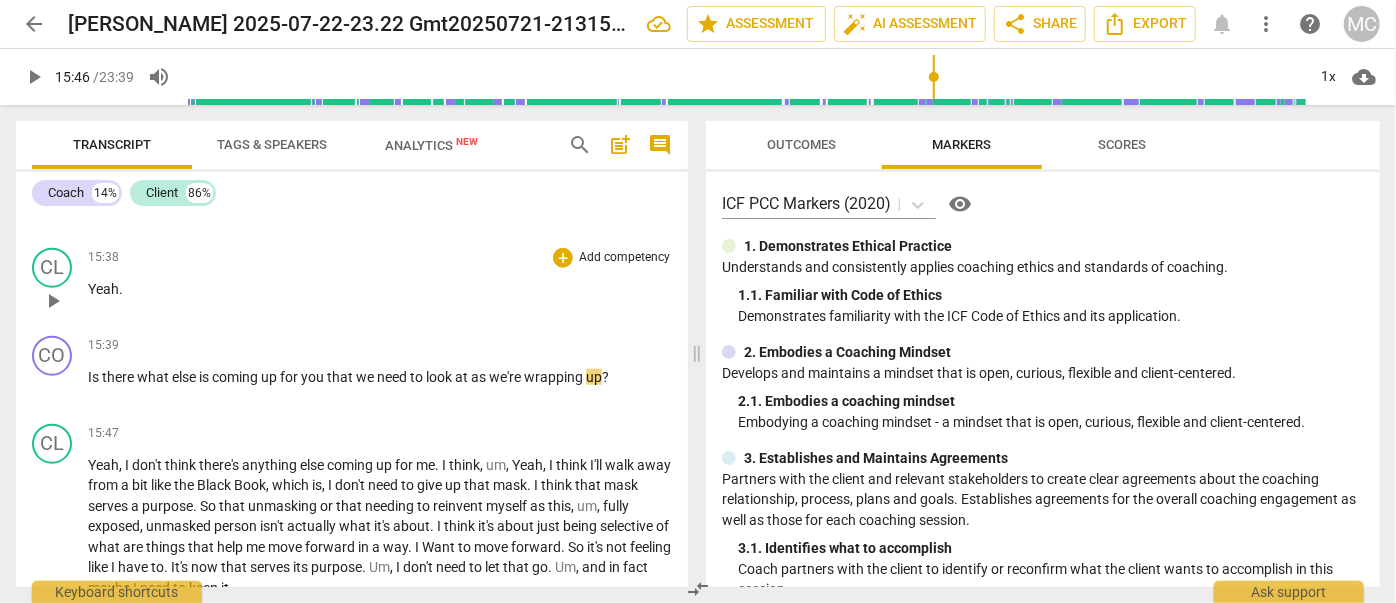 scroll, scrollTop: 4754, scrollLeft: 0, axis: vertical 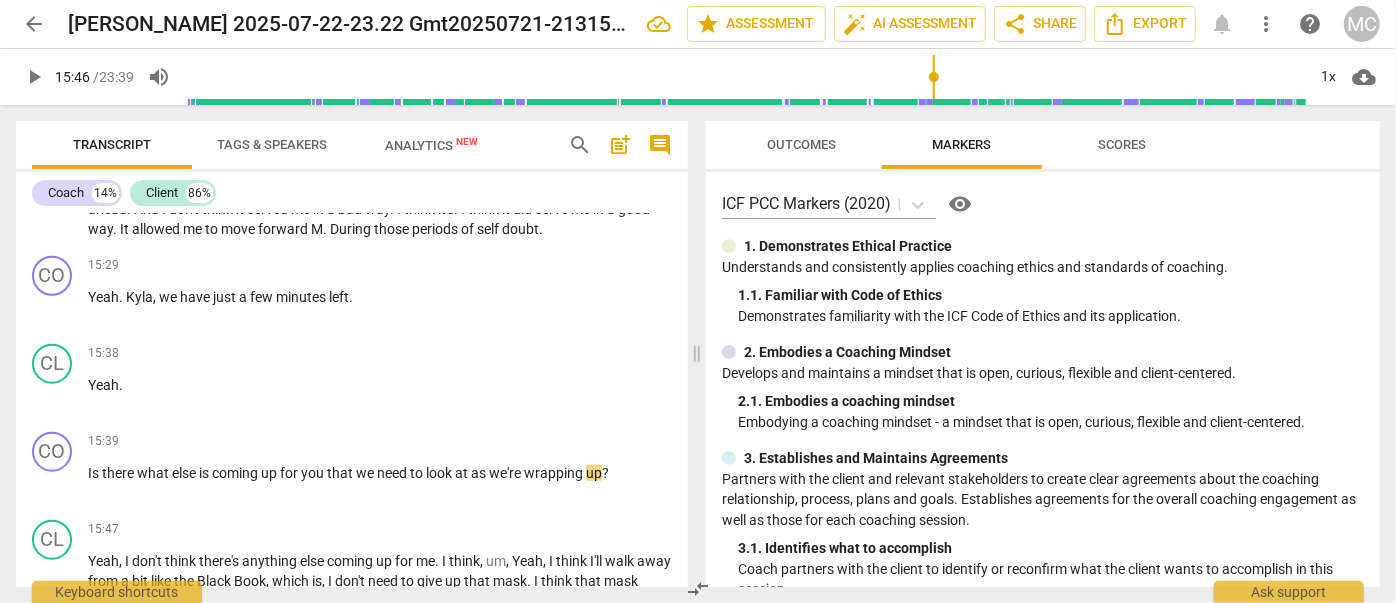 click on "play_arrow" at bounding box center (34, 77) 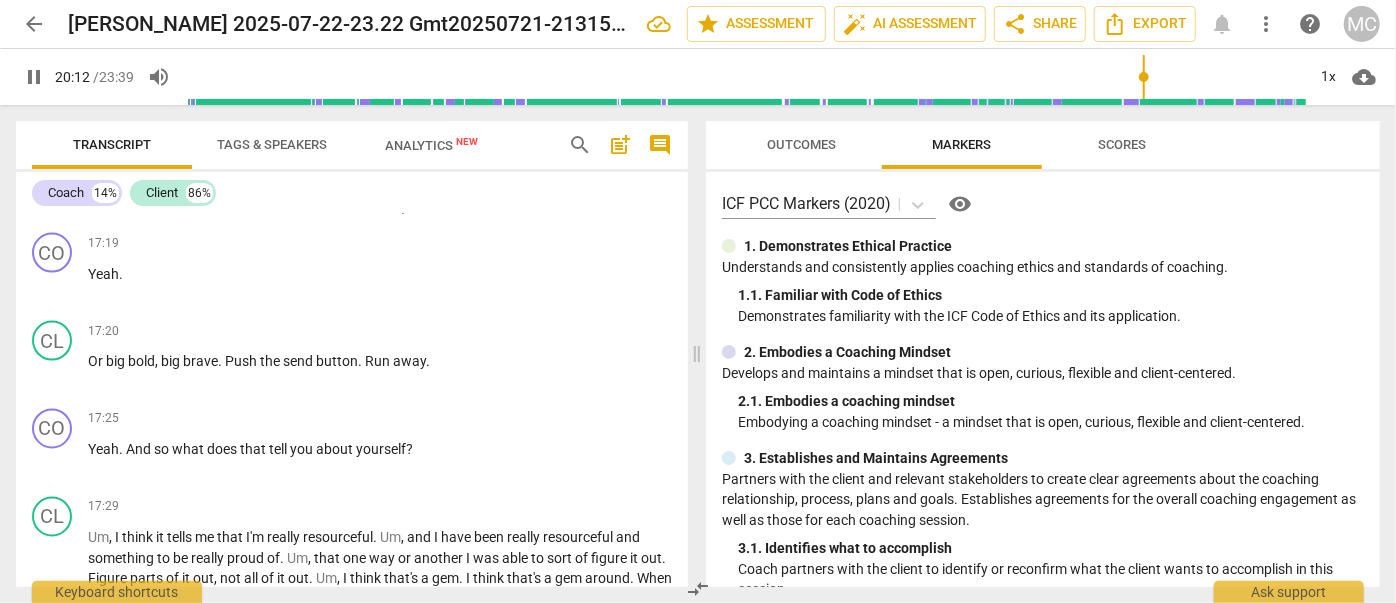 scroll, scrollTop: 6394, scrollLeft: 0, axis: vertical 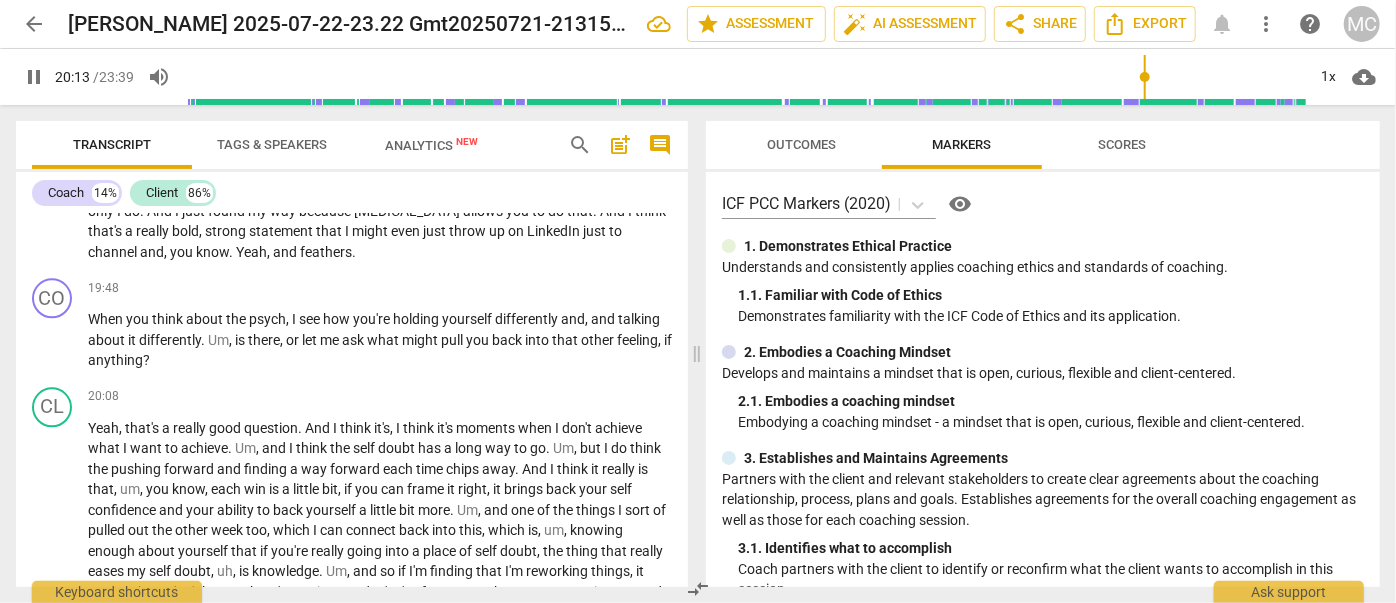 click on "pause" at bounding box center (34, 77) 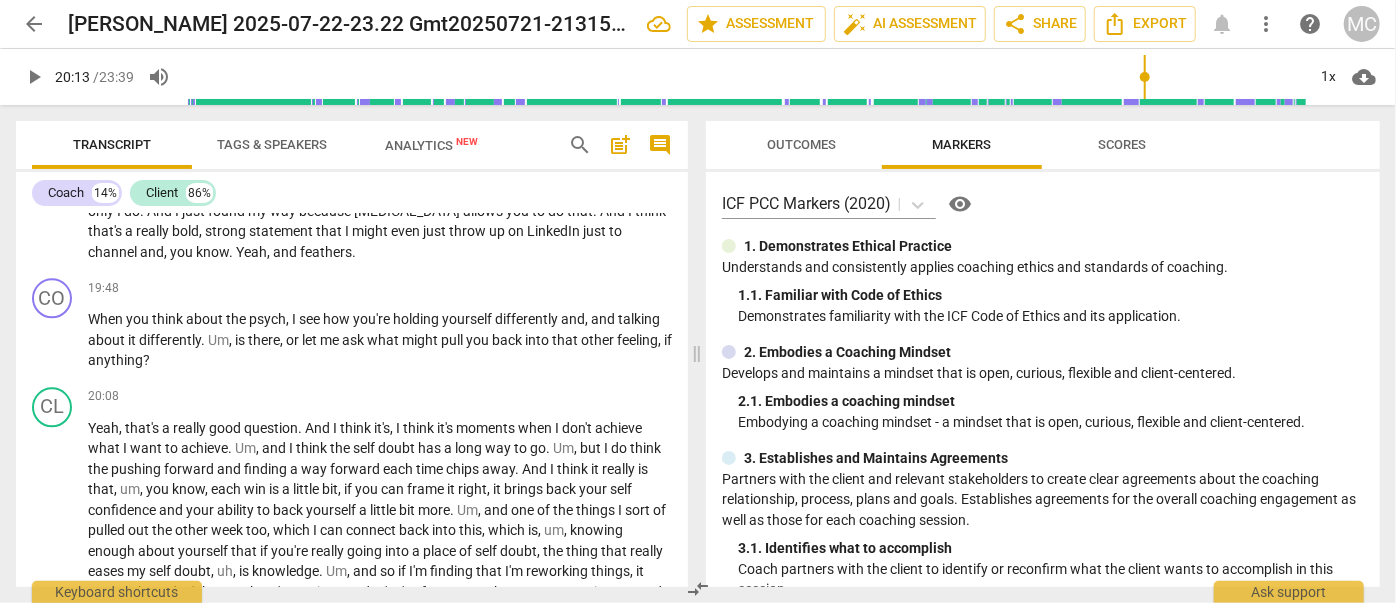 click on "play_arrow" at bounding box center (34, 77) 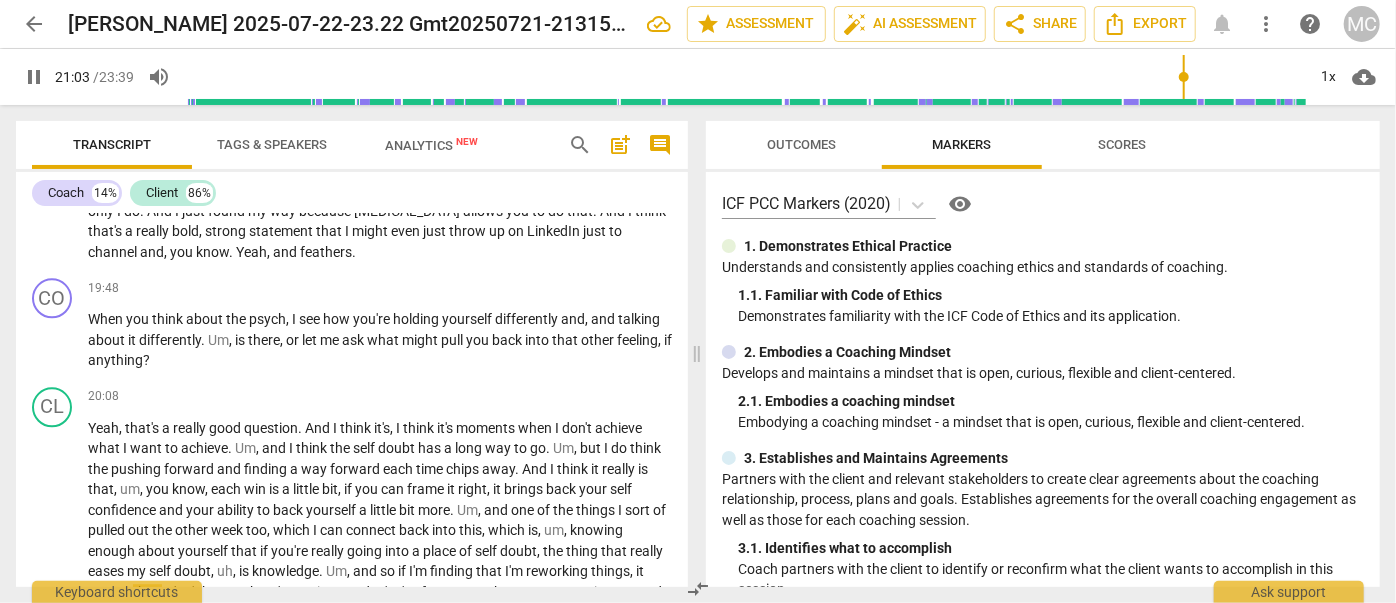 scroll, scrollTop: 6775, scrollLeft: 0, axis: vertical 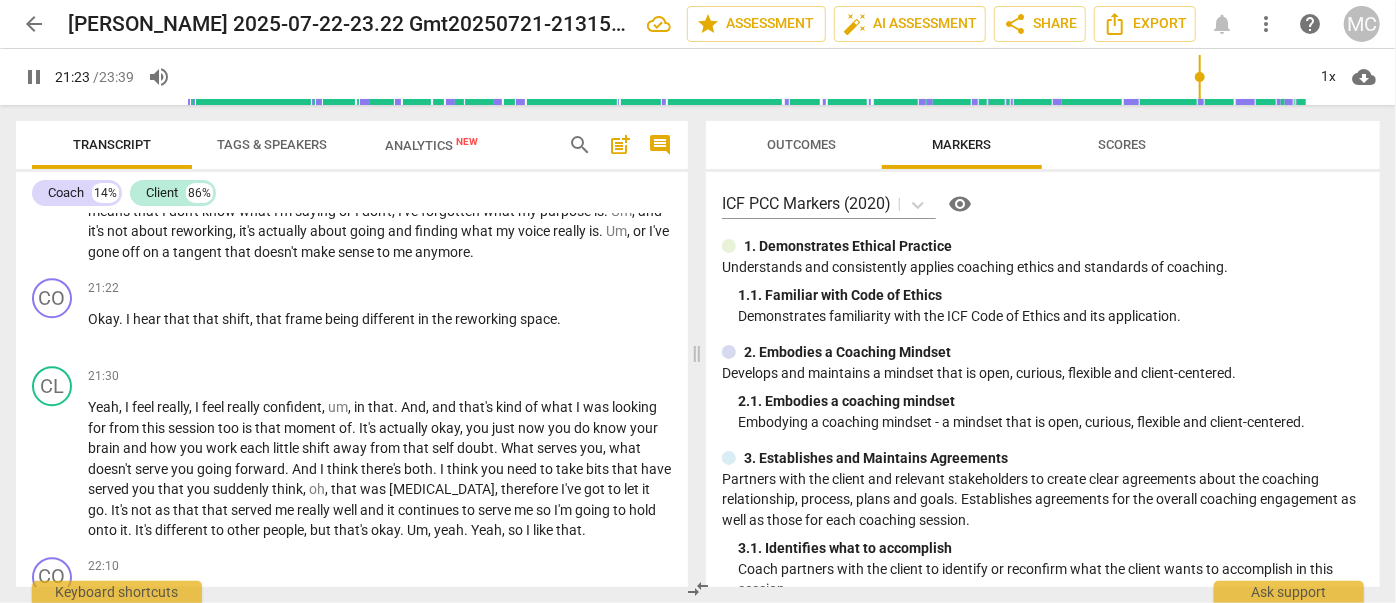 click on "pause" at bounding box center (34, 77) 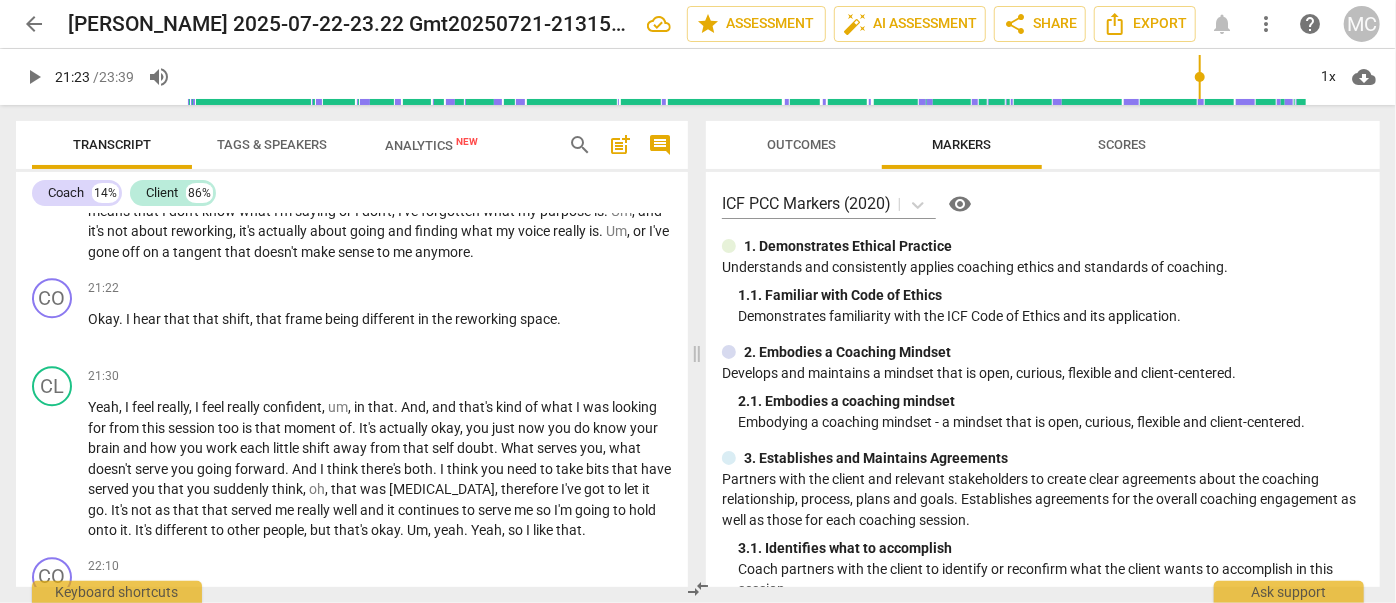 type on "1284" 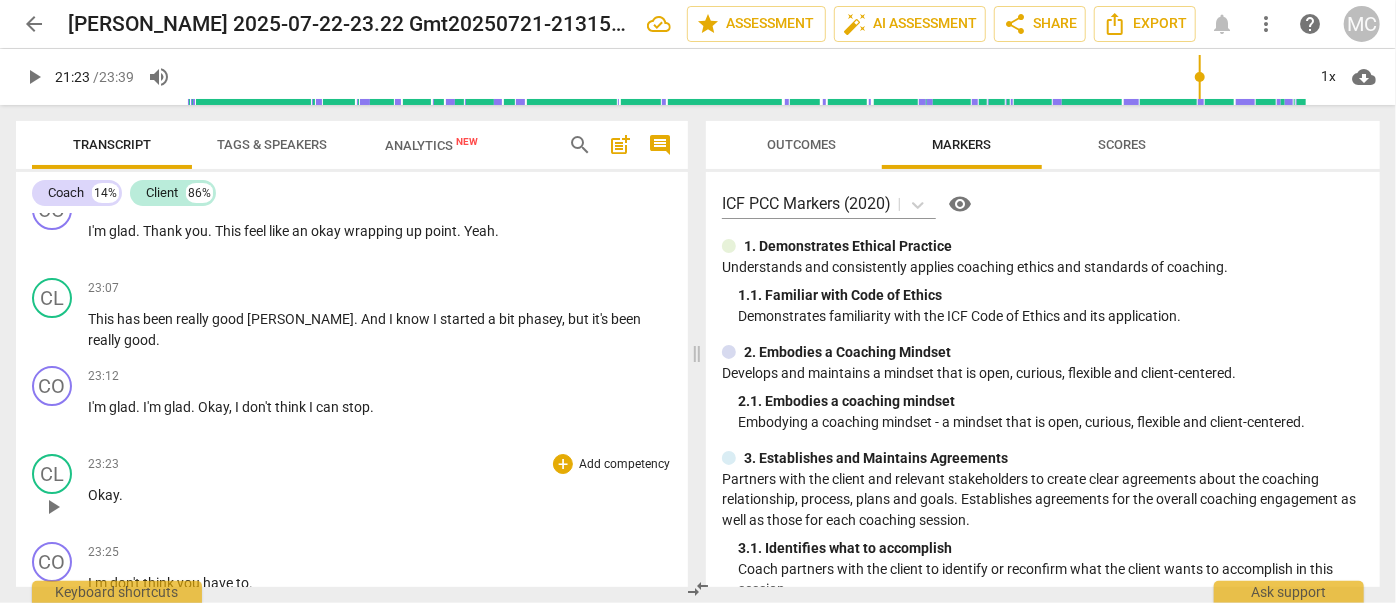 scroll, scrollTop: 7411, scrollLeft: 0, axis: vertical 